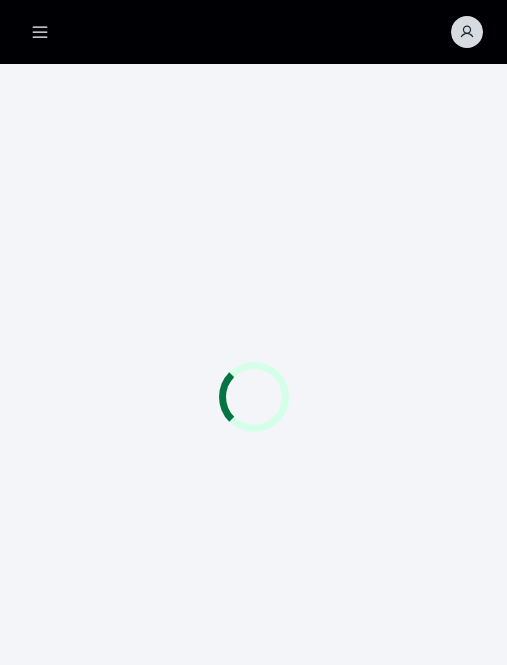 scroll, scrollTop: 0, scrollLeft: 0, axis: both 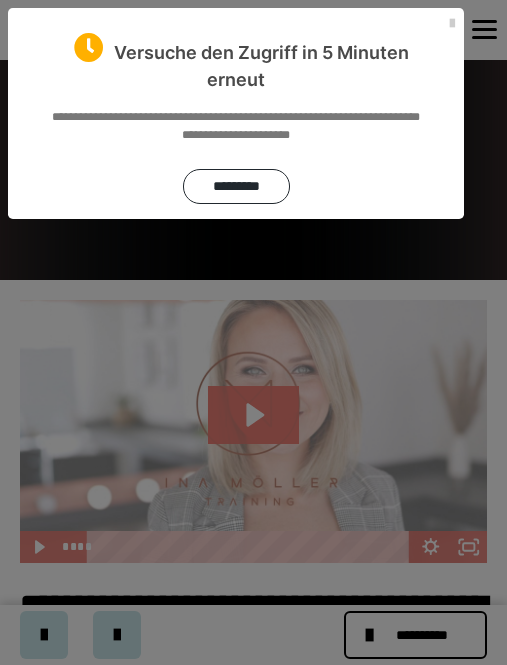 click at bounding box center [452, 24] 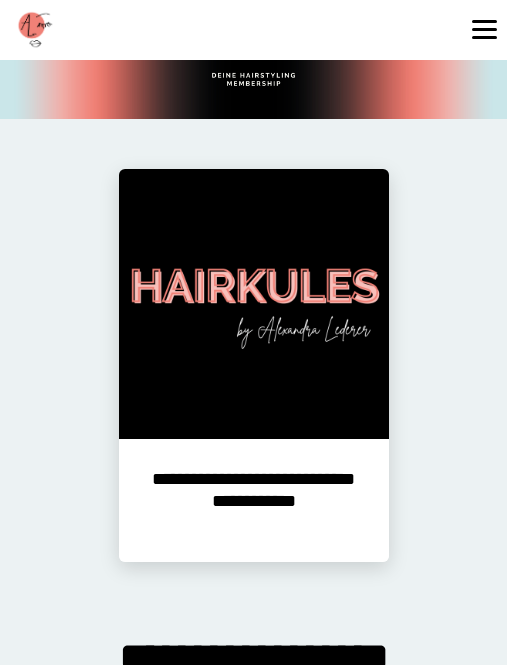 click on "**********" at bounding box center (254, 500) 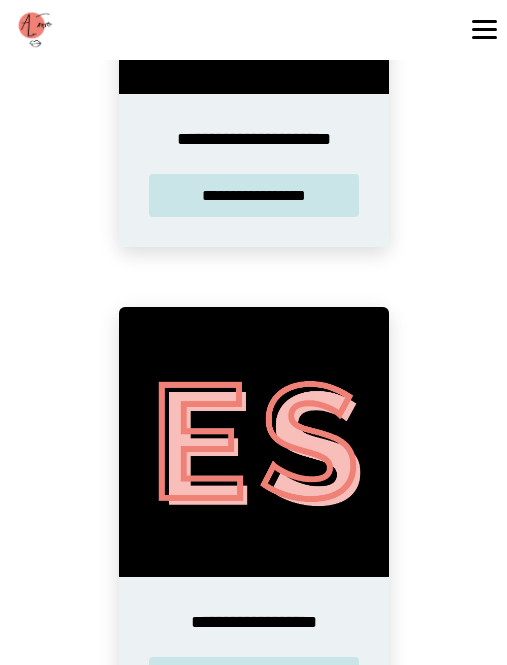 scroll, scrollTop: 2571, scrollLeft: 0, axis: vertical 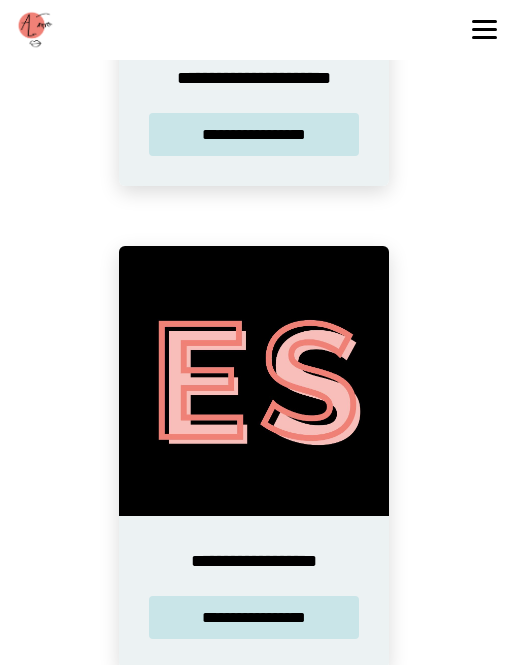 click on "**********" at bounding box center (254, 617) 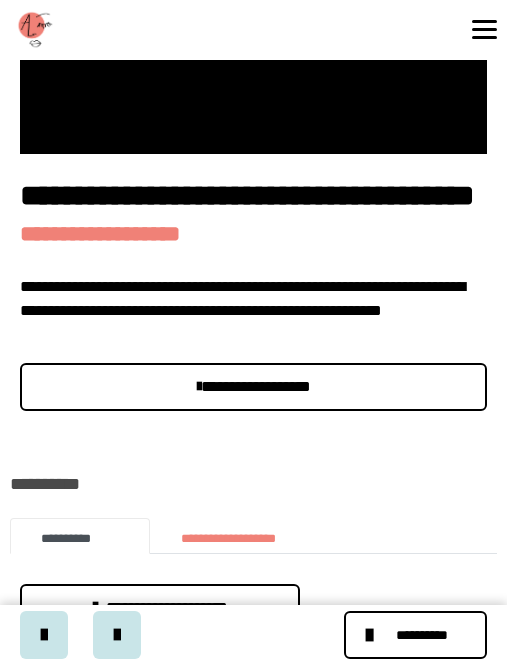 scroll, scrollTop: 403, scrollLeft: 0, axis: vertical 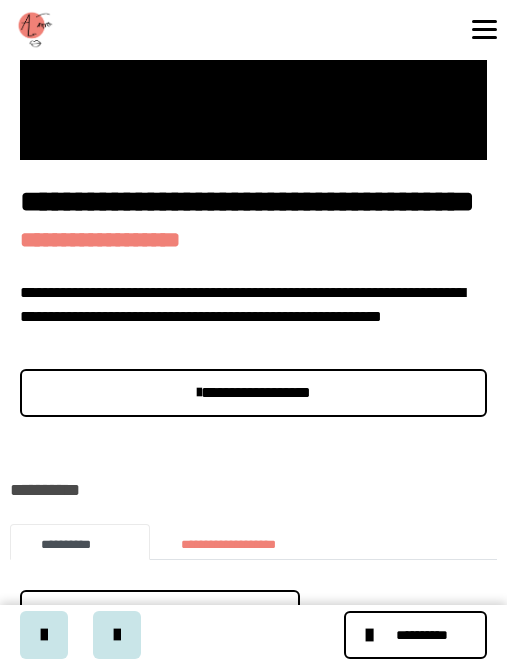 click on "**********" at bounding box center (422, 635) 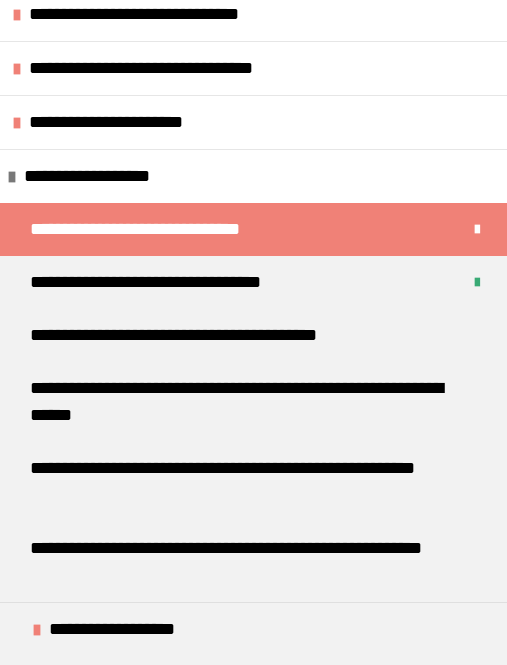 scroll, scrollTop: 287, scrollLeft: 0, axis: vertical 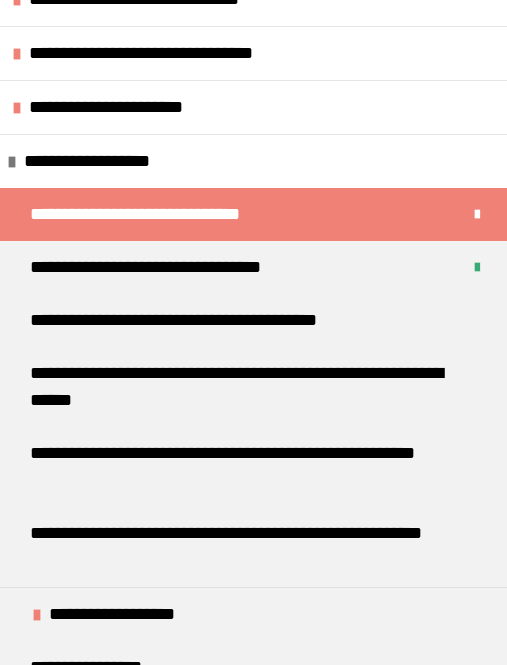 click on "**********" at bounding box center (209, 320) 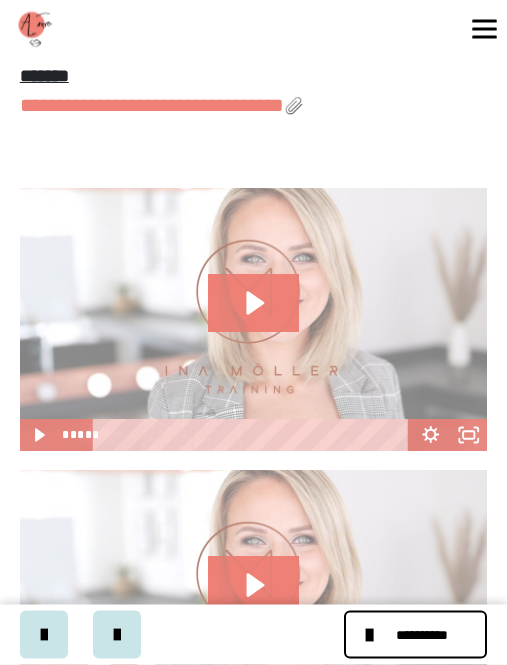scroll, scrollTop: 885, scrollLeft: 0, axis: vertical 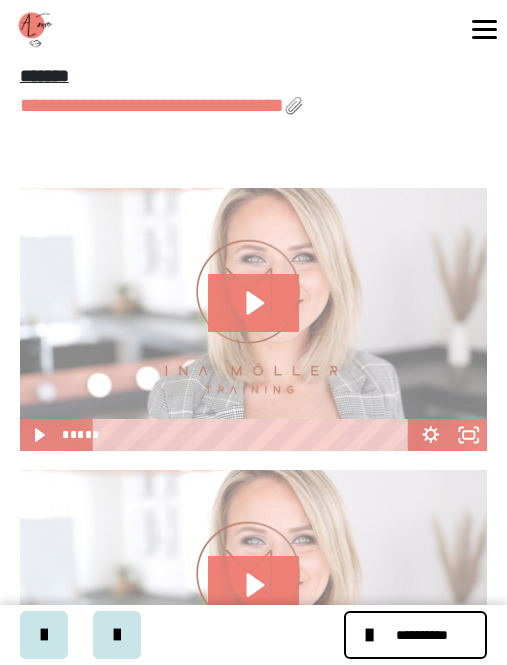 click 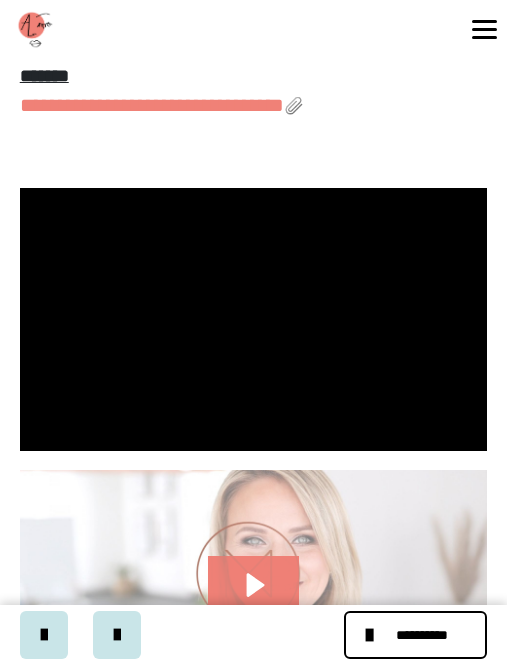 click at bounding box center [254, 319] 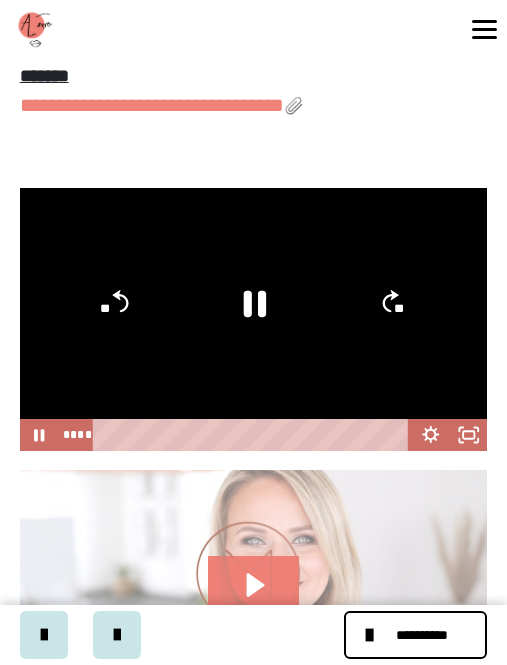 click 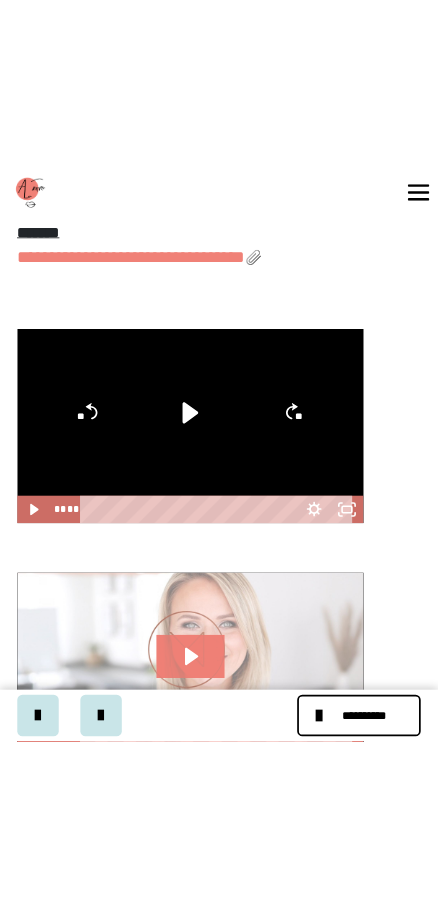 scroll, scrollTop: 775, scrollLeft: 0, axis: vertical 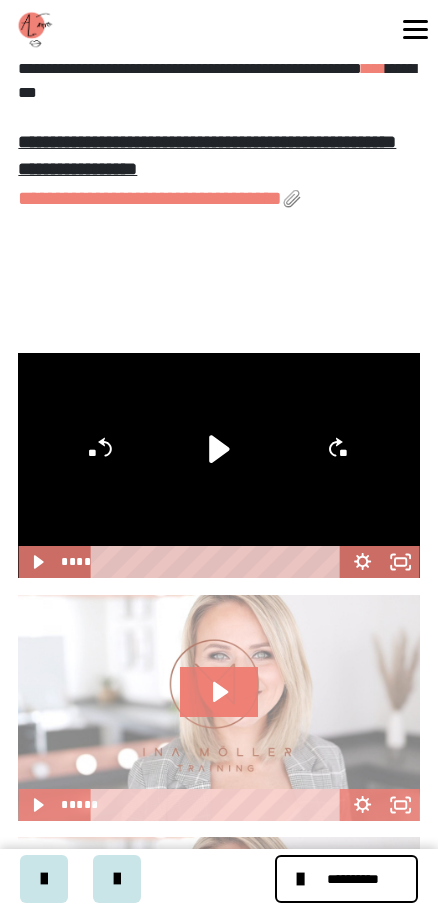 click 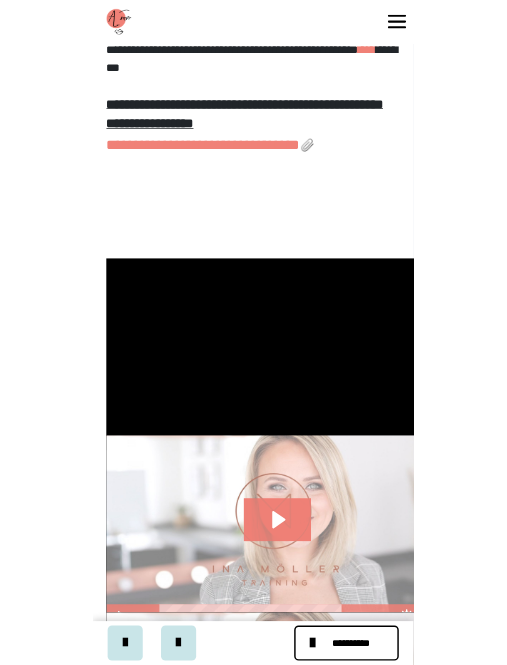 scroll, scrollTop: 885, scrollLeft: 0, axis: vertical 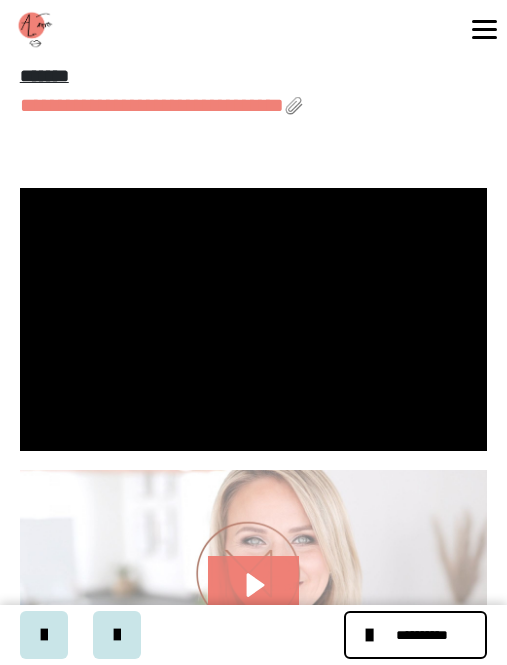 click at bounding box center [254, 319] 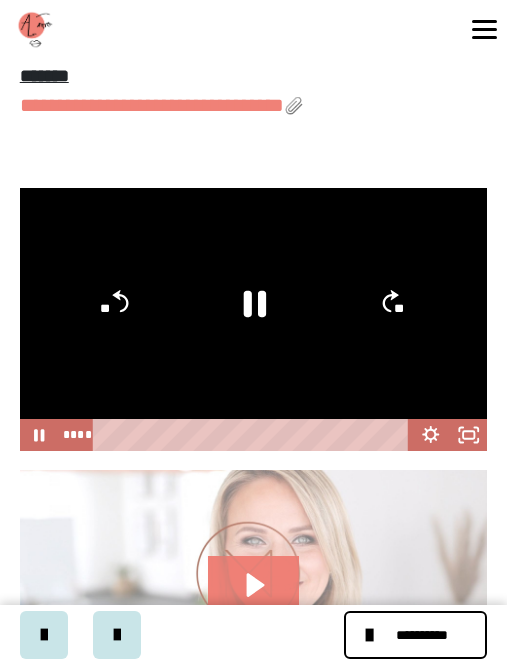 click 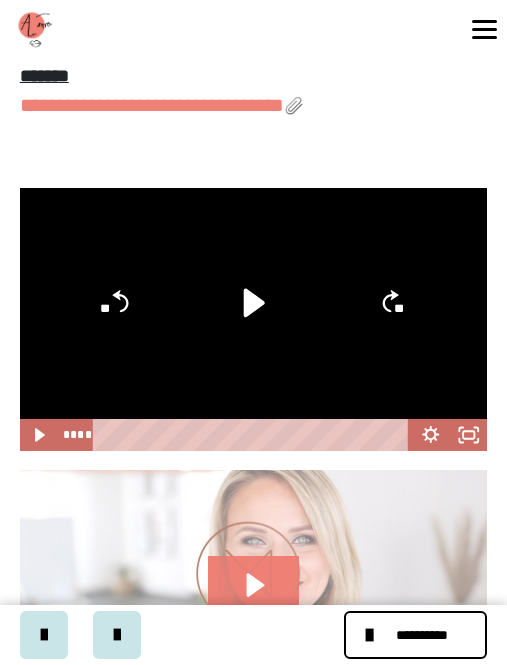 click 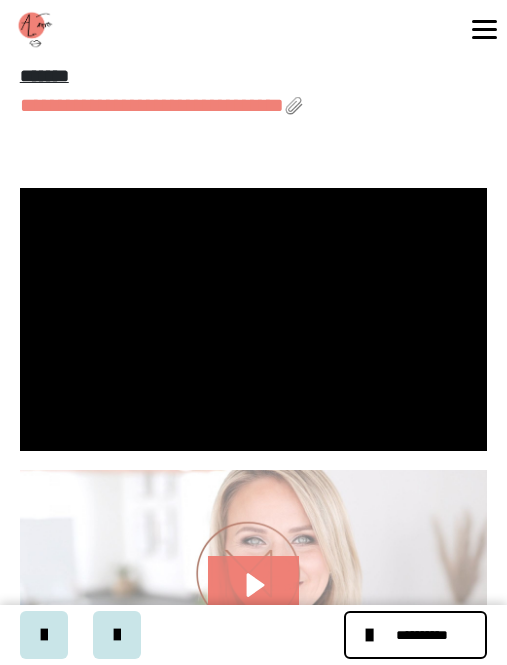 click at bounding box center [254, 319] 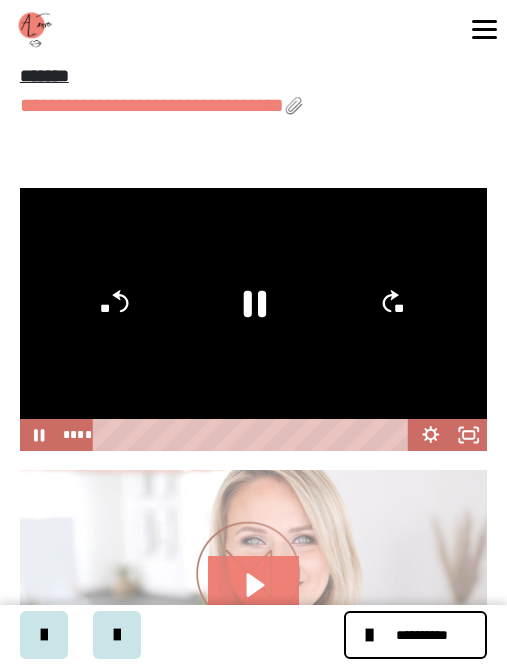 click 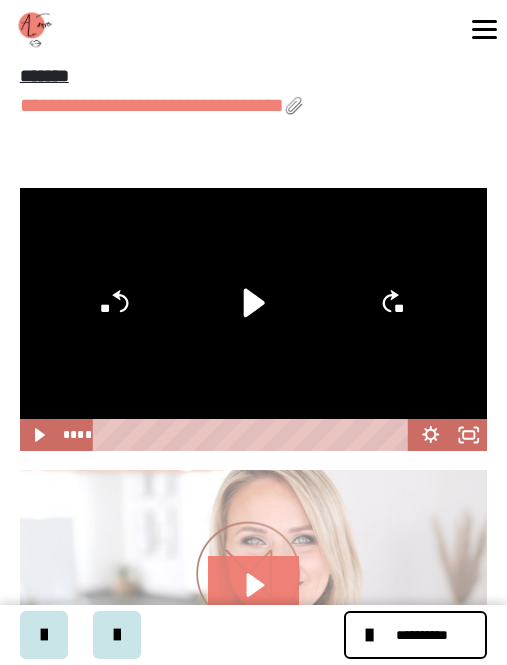 click 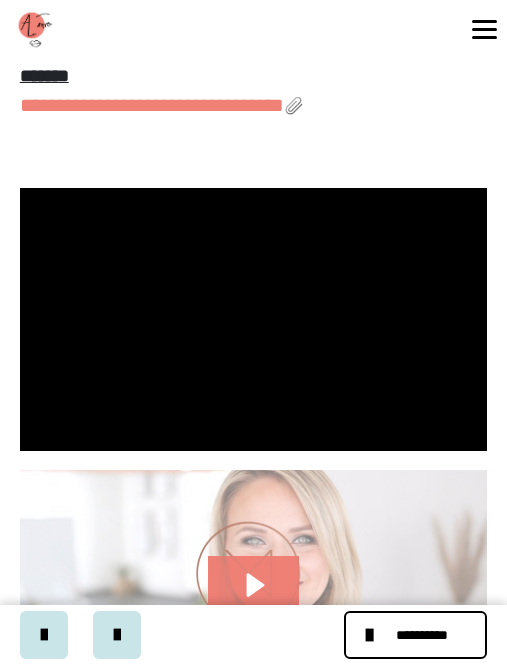 click at bounding box center (254, 319) 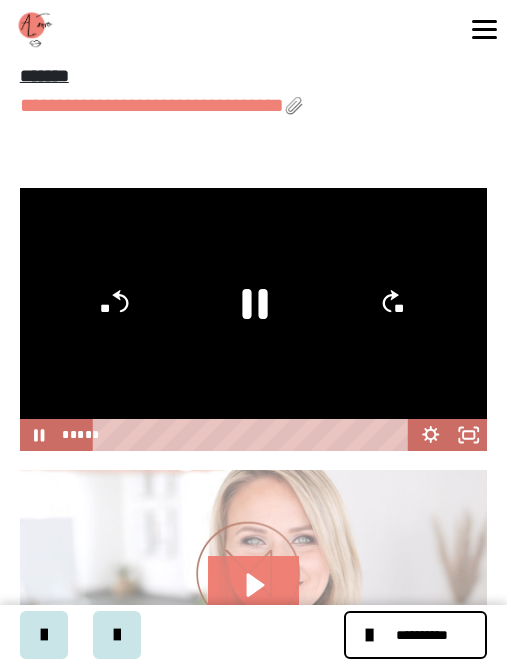 click 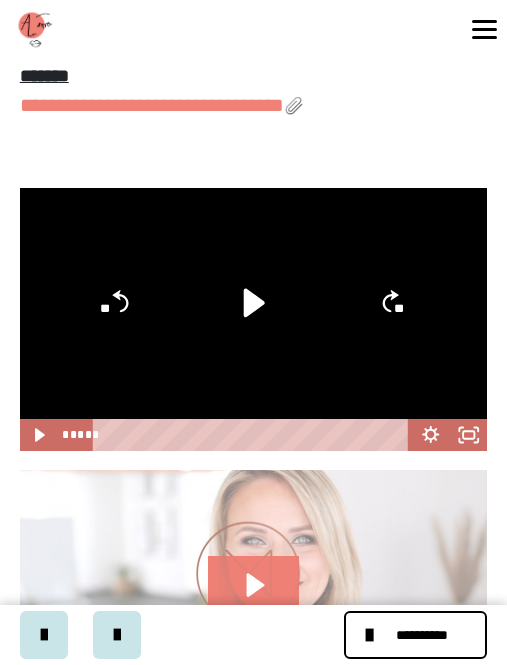 click 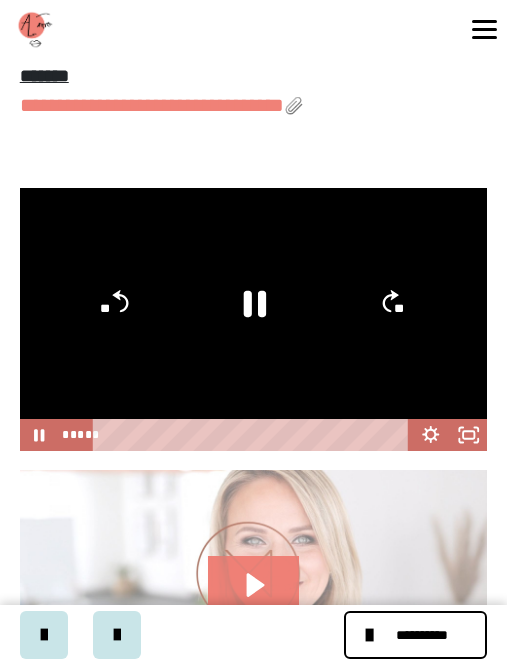 click 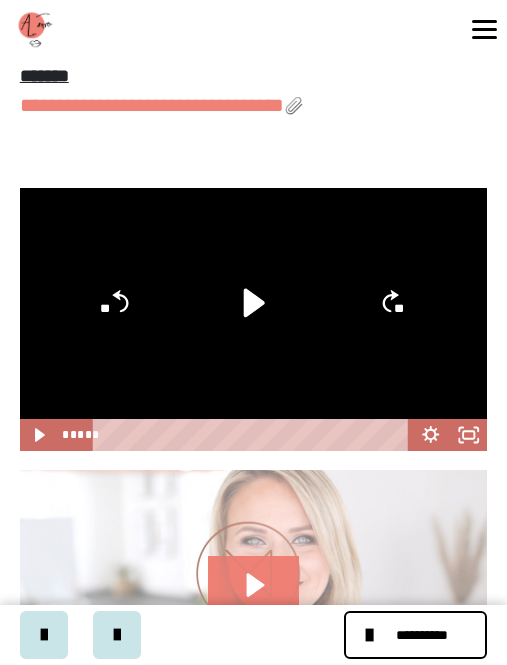 click 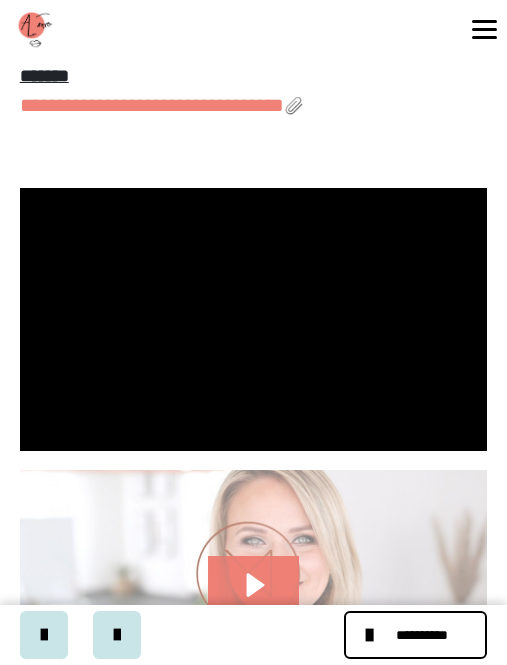 click at bounding box center (254, 319) 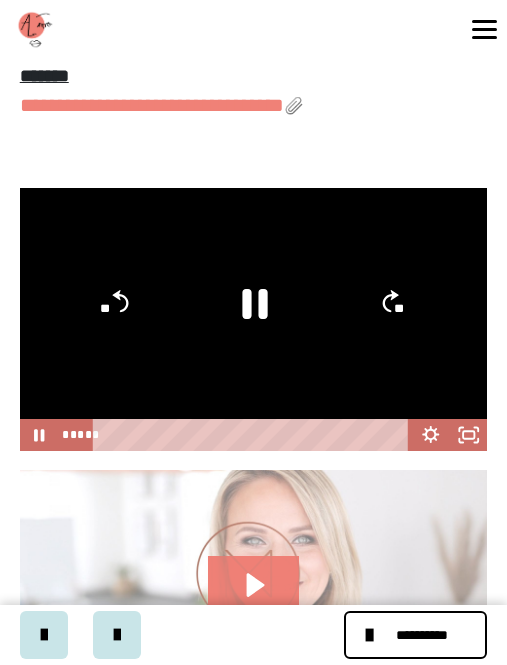 click 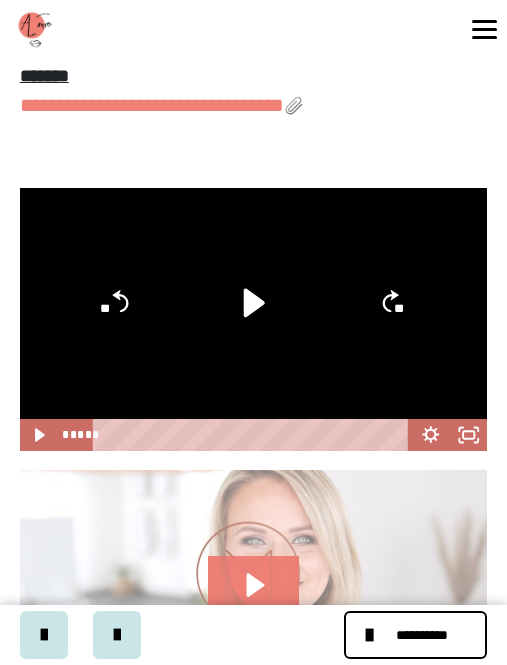 click 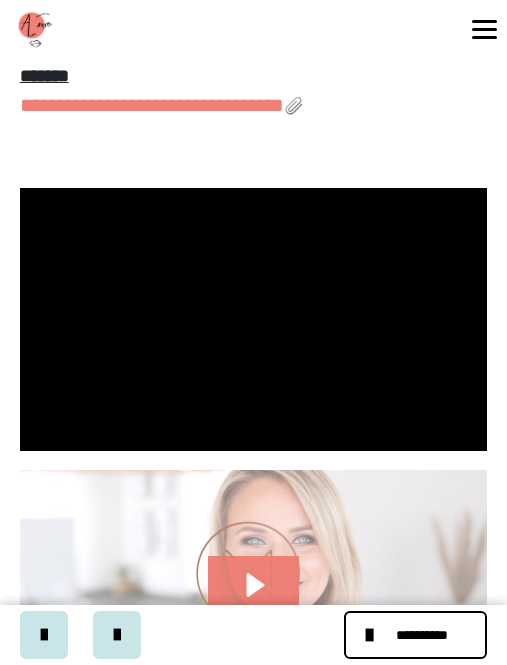 click at bounding box center [254, 319] 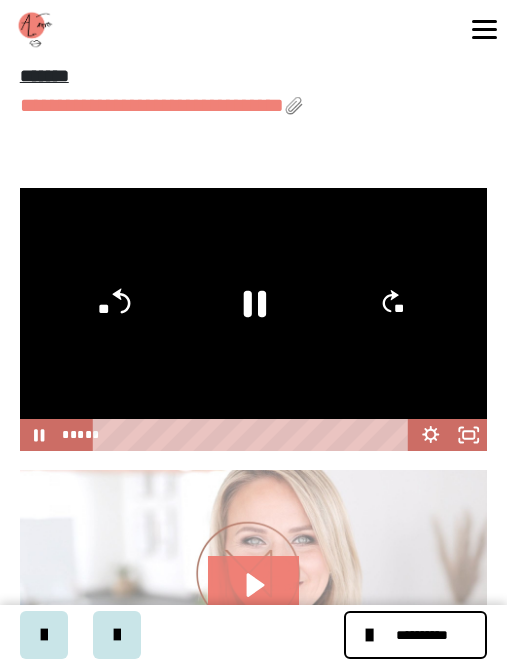 click on "**" 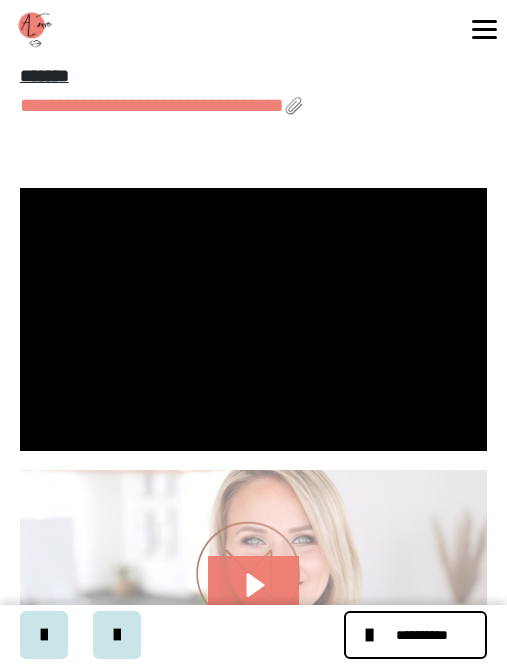 click at bounding box center [254, 319] 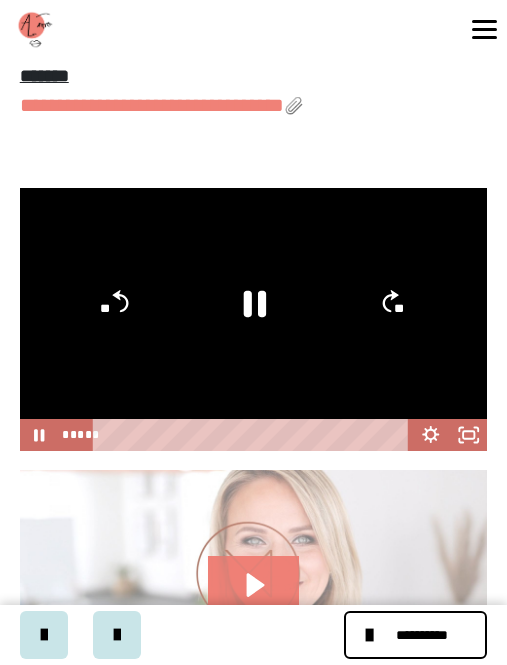 click 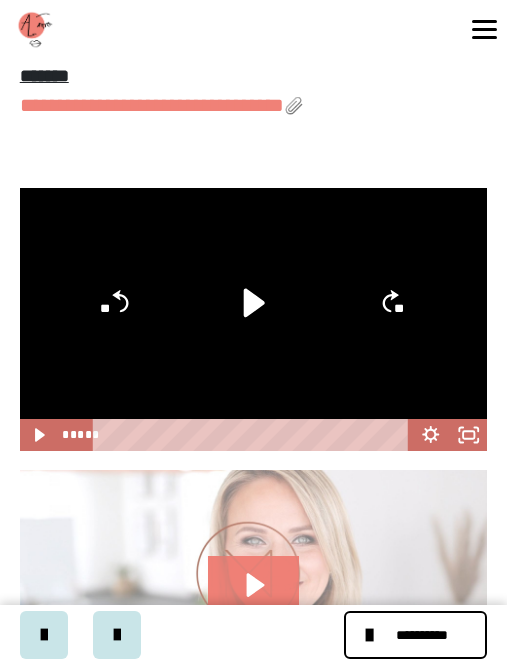 click 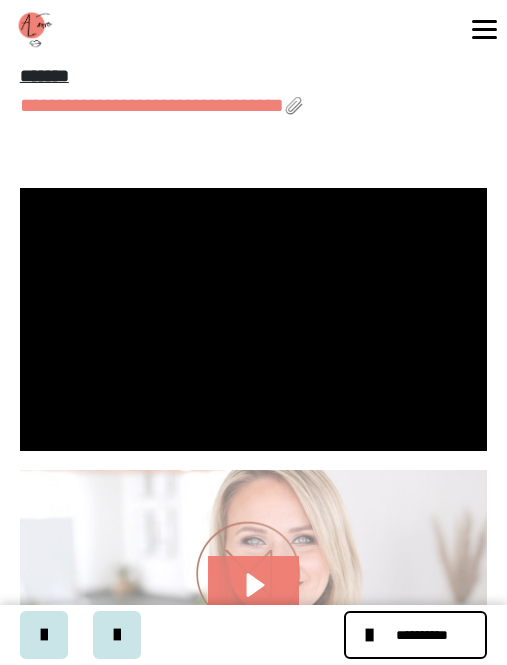 click at bounding box center [254, 319] 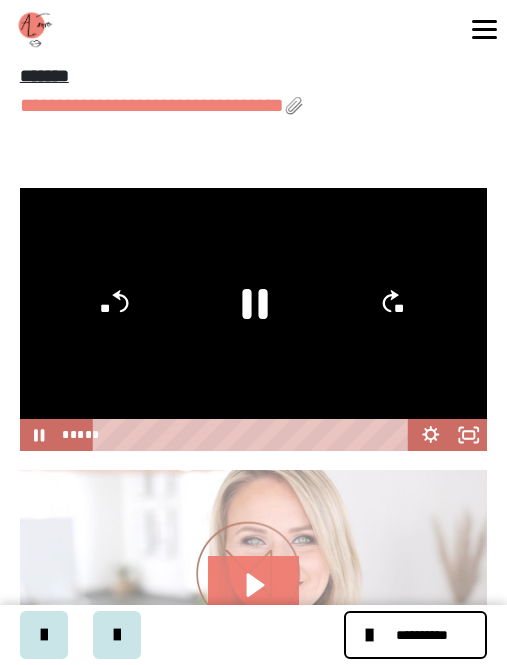 click 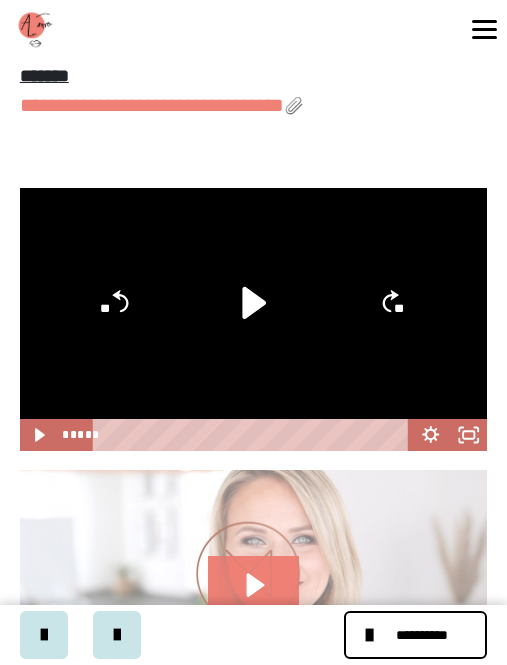 click 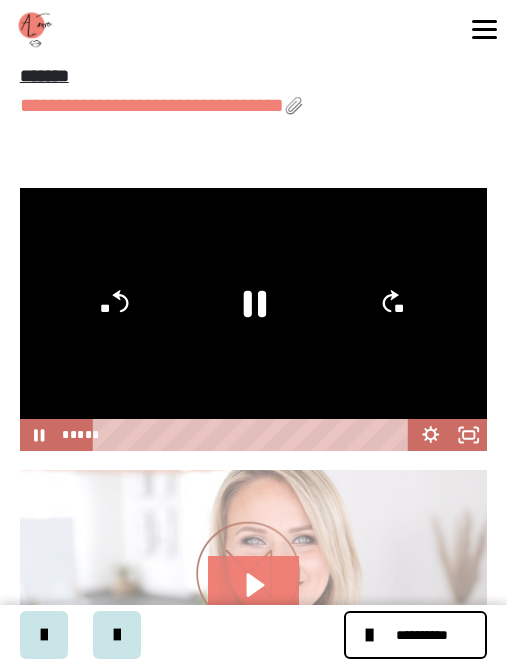 click 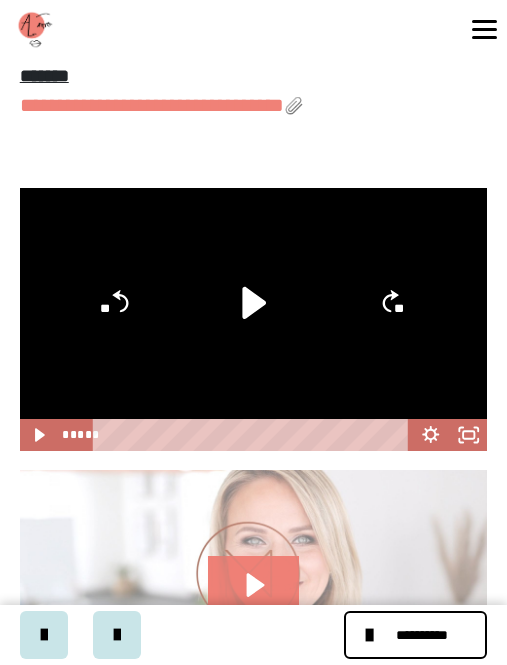 click 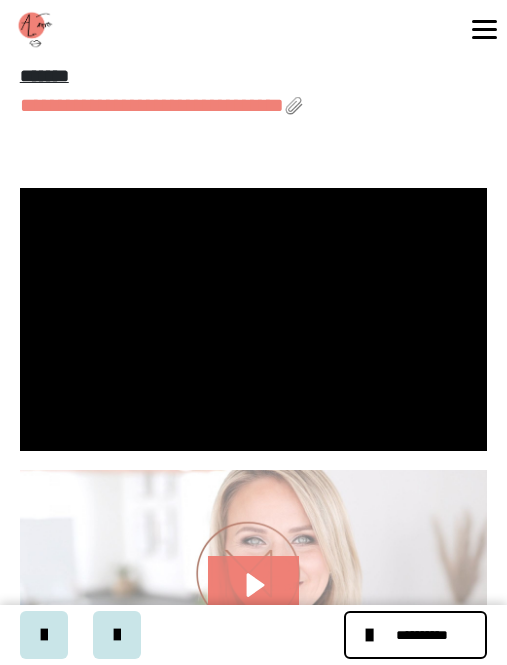 click at bounding box center [254, 319] 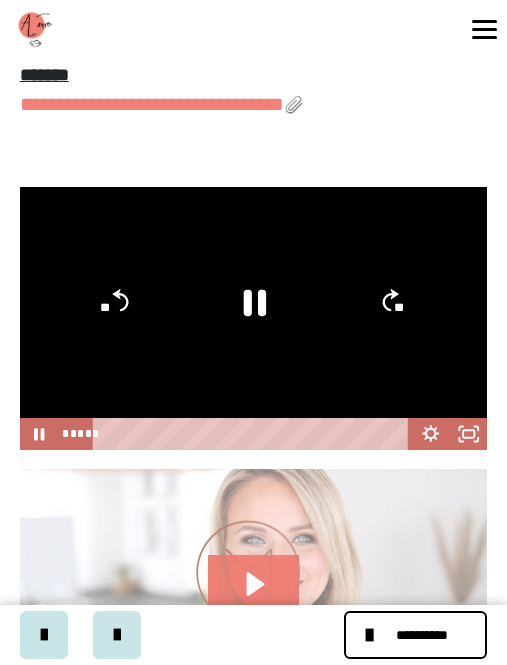 scroll, scrollTop: 884, scrollLeft: 0, axis: vertical 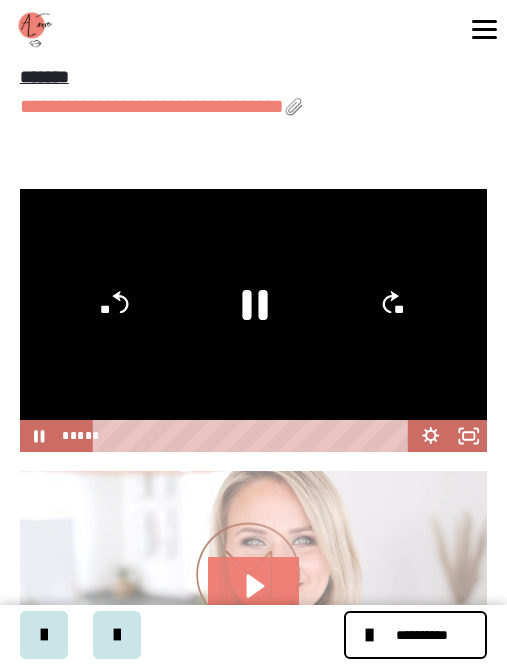 click 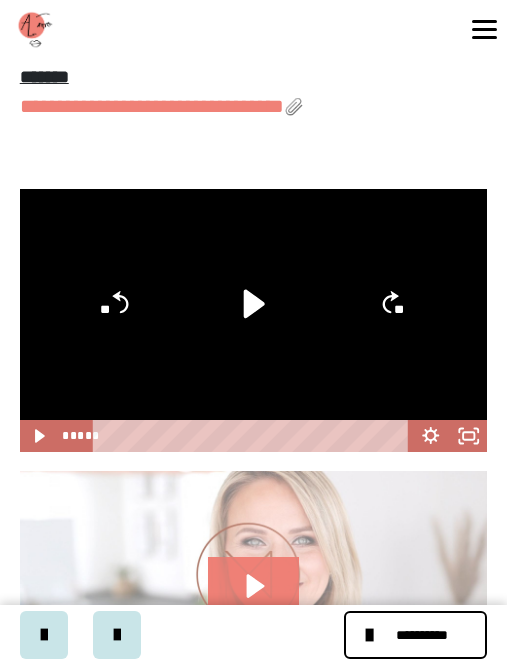 click 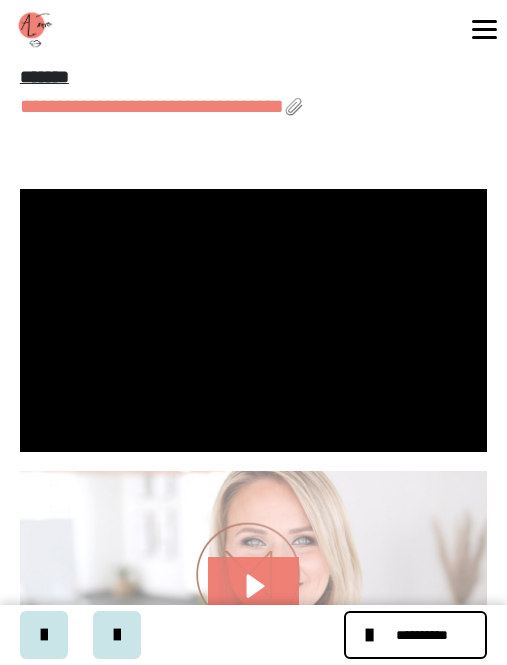 click at bounding box center [254, 320] 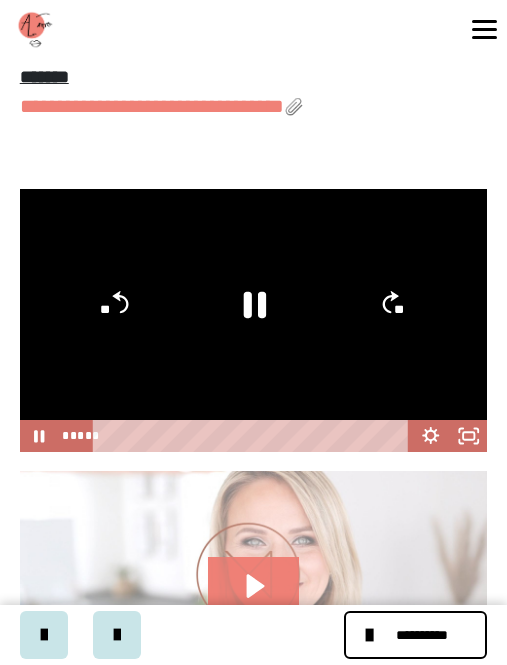 click 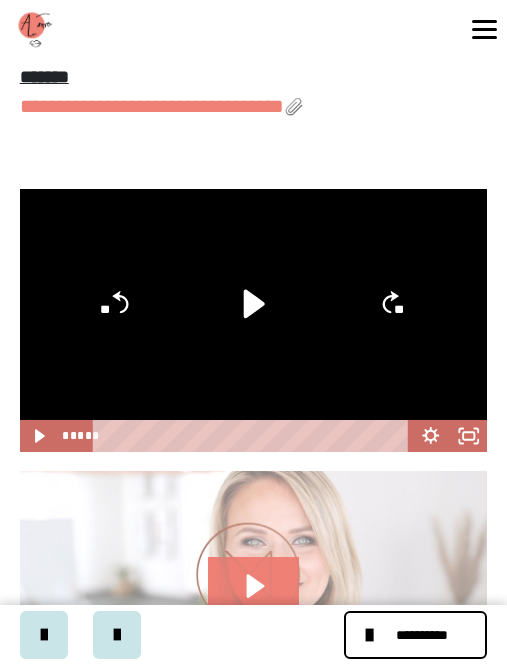 click 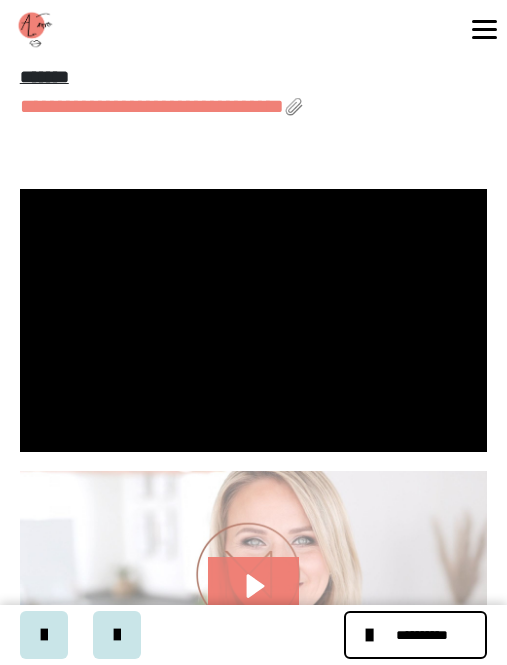 click at bounding box center (254, 320) 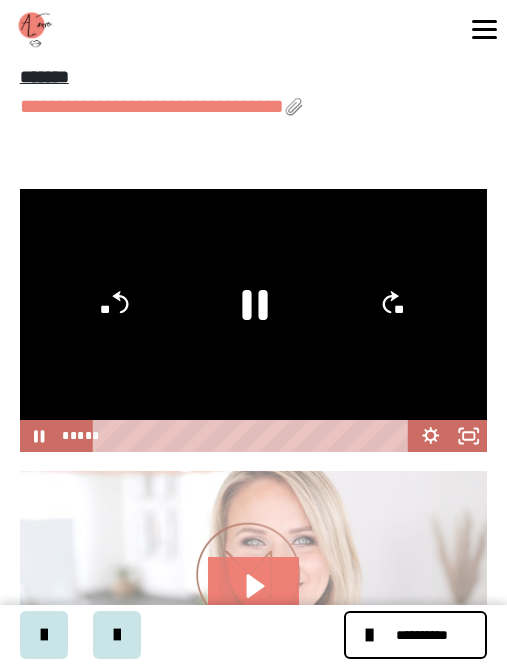 click 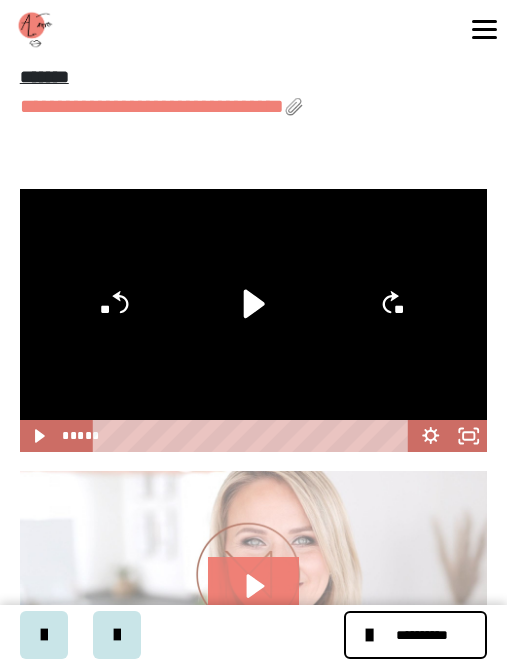 click 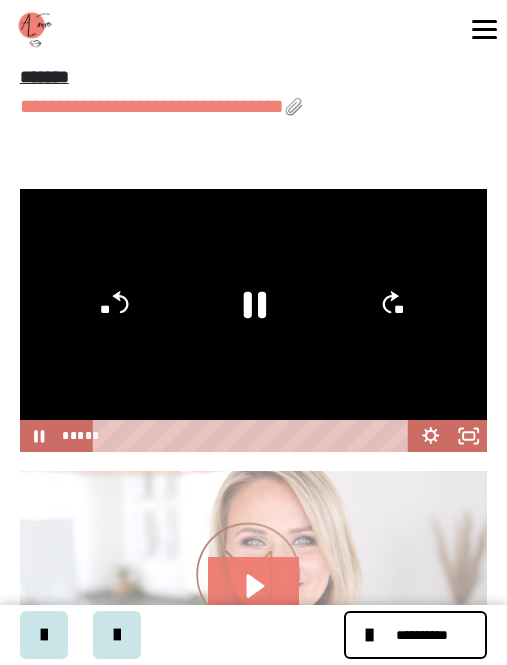 click at bounding box center [254, 320] 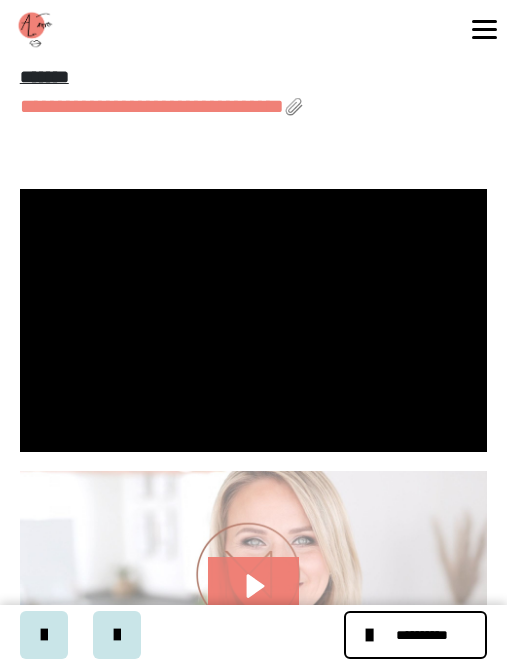 click at bounding box center (254, 320) 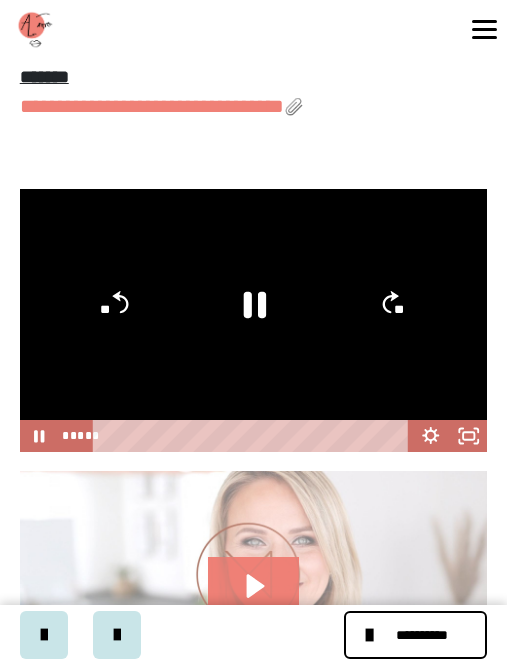 click at bounding box center [254, 320] 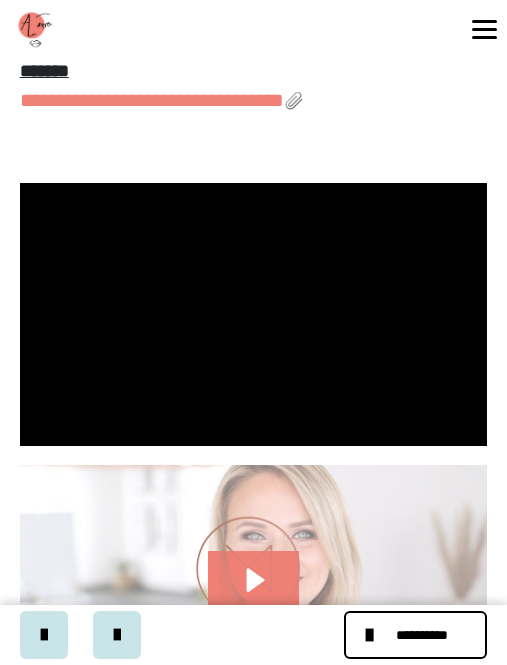 scroll, scrollTop: 892, scrollLeft: 0, axis: vertical 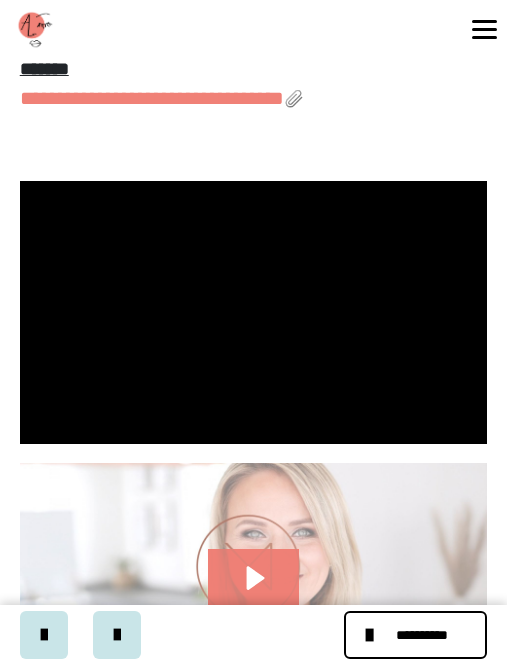 click at bounding box center (254, 312) 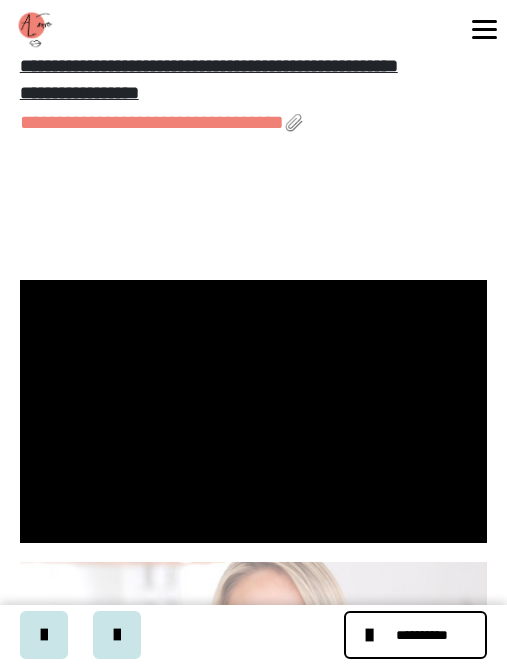 scroll, scrollTop: 723, scrollLeft: 0, axis: vertical 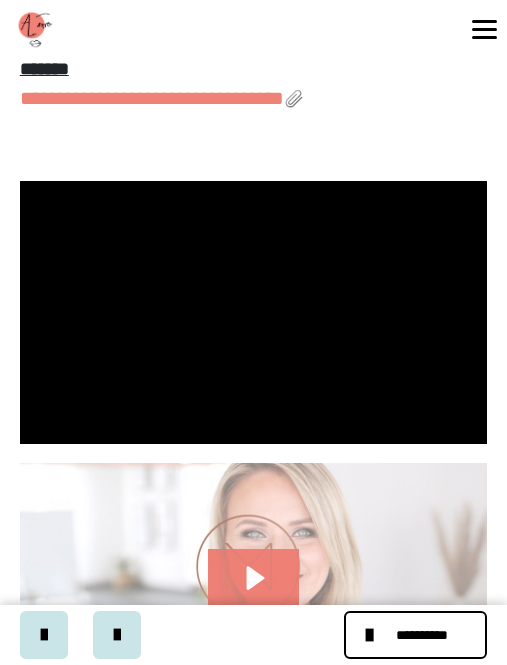 click at bounding box center [254, 312] 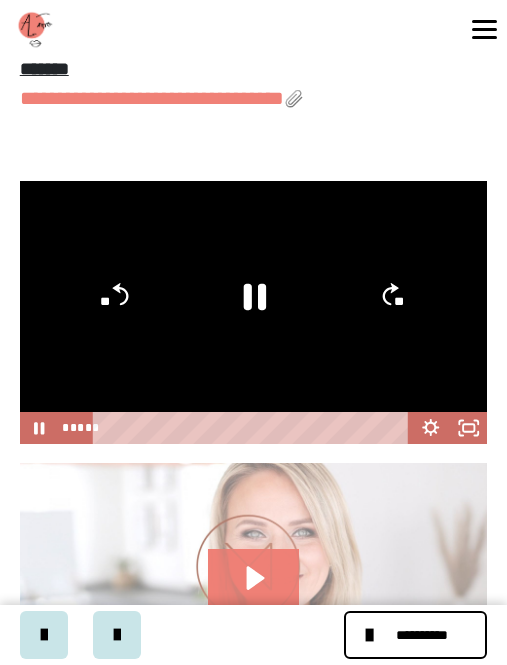 click 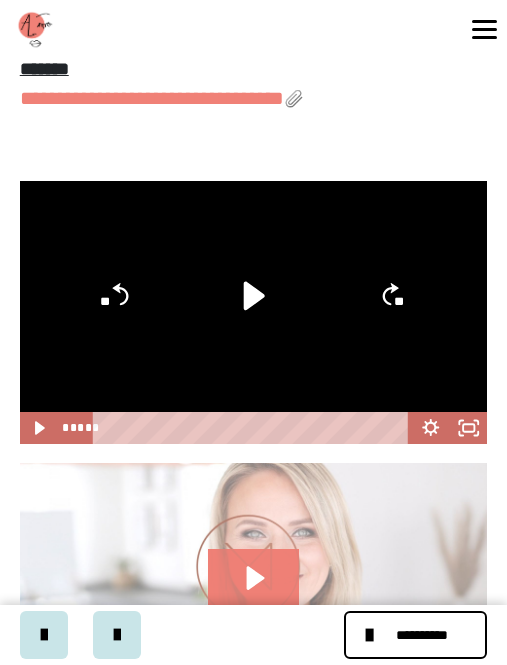 click 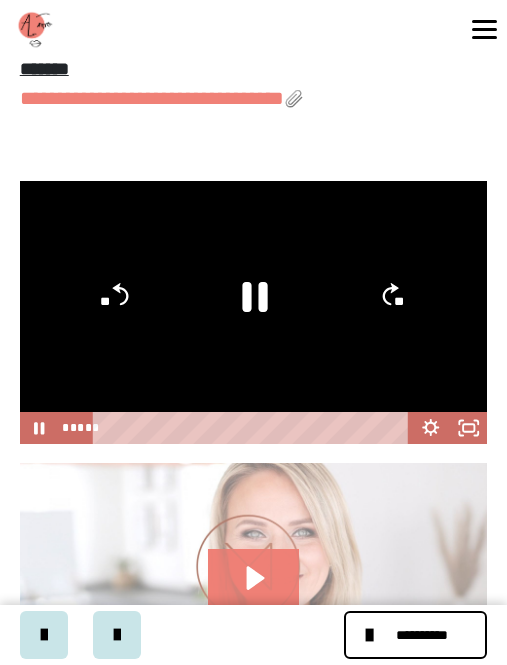 click 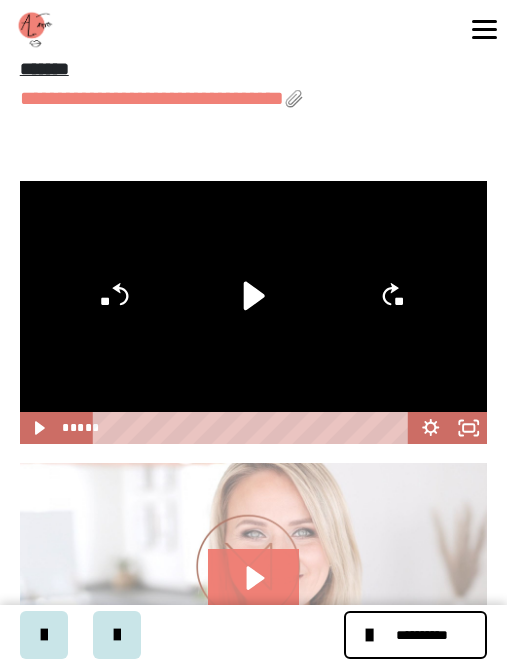 click 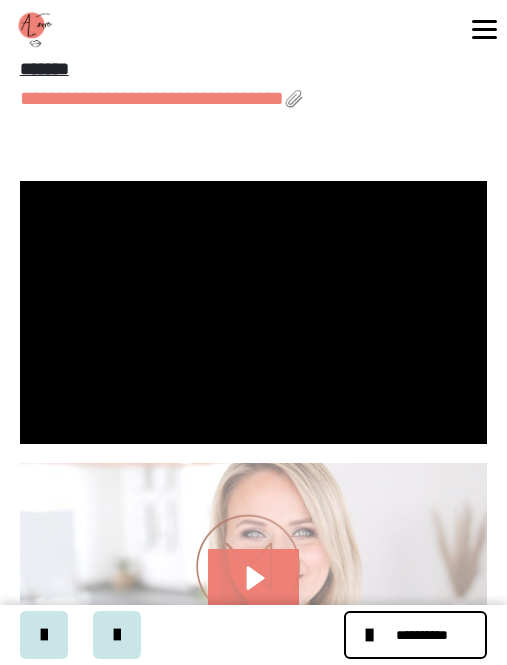 click at bounding box center (254, 312) 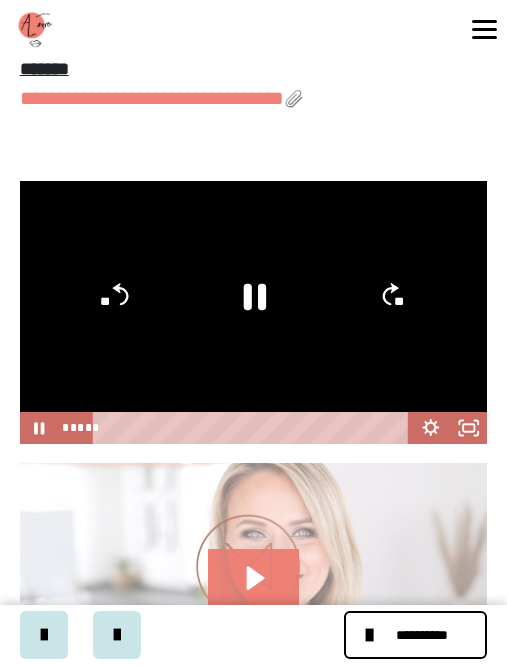 click on "**" 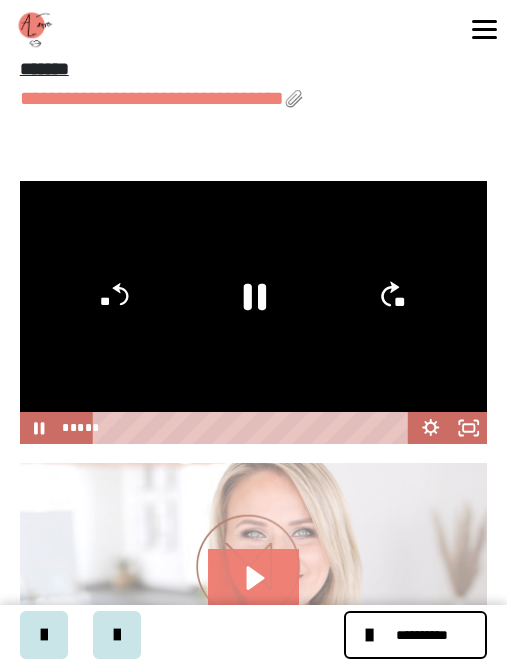 click on "**" 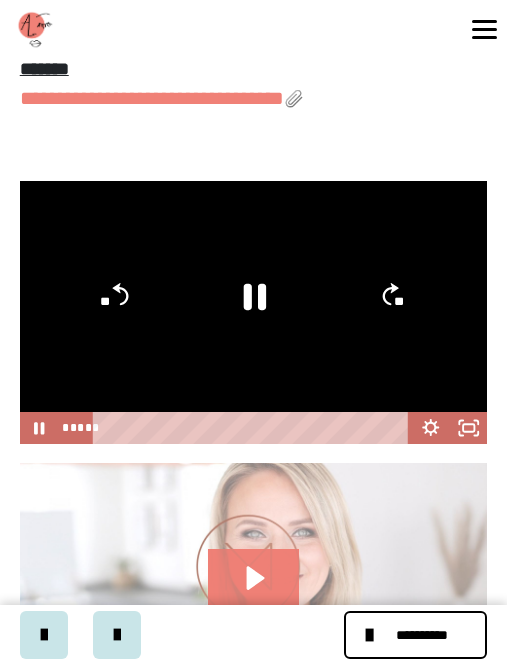 click on "**" 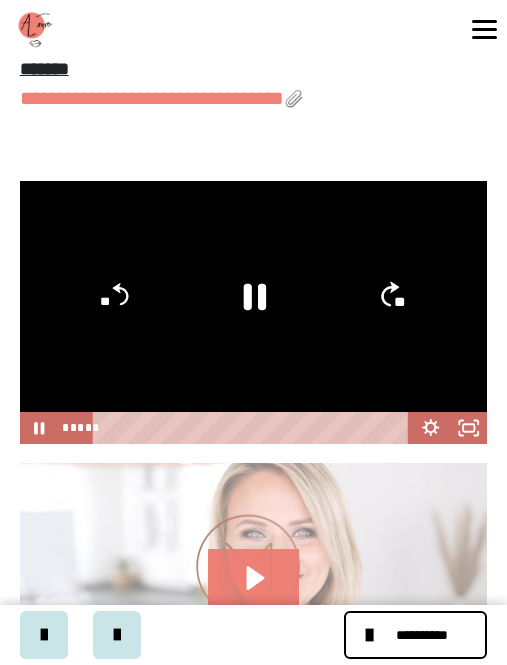 click on "**" 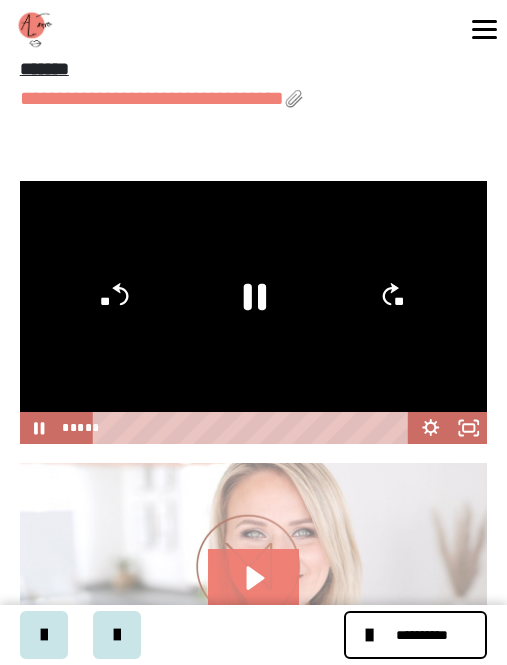 click on "**" 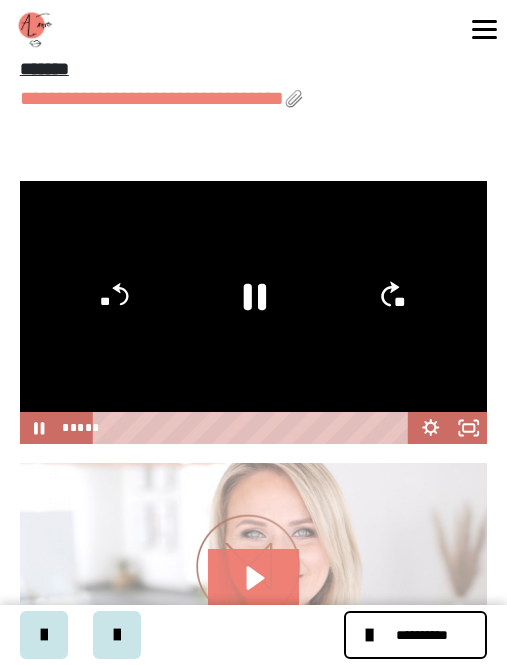 click on "**" 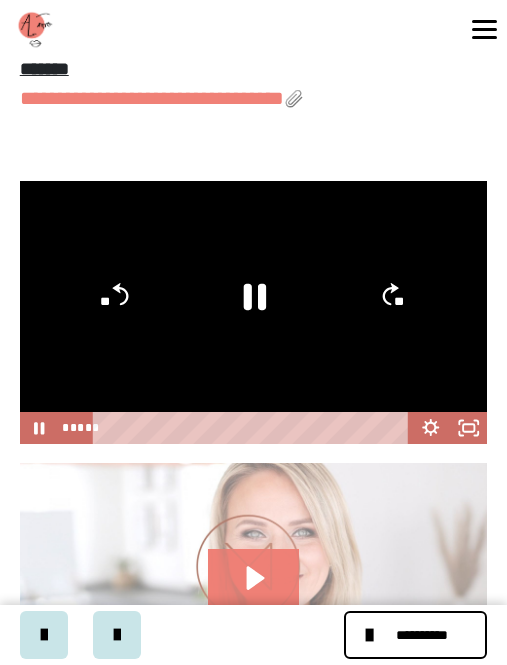 click on "**" 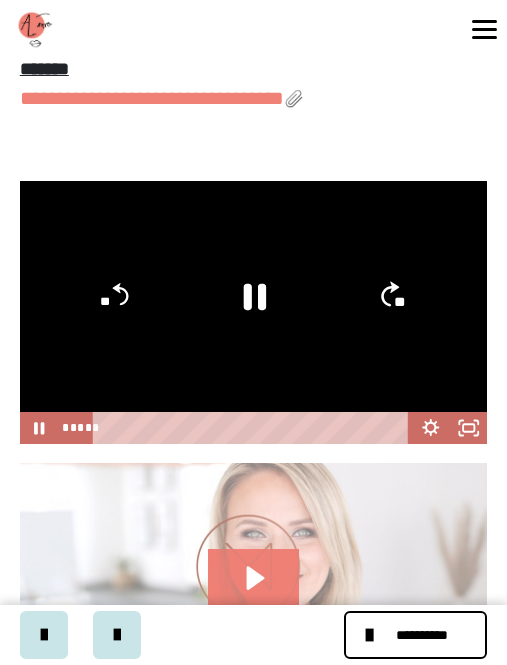 click on "**" 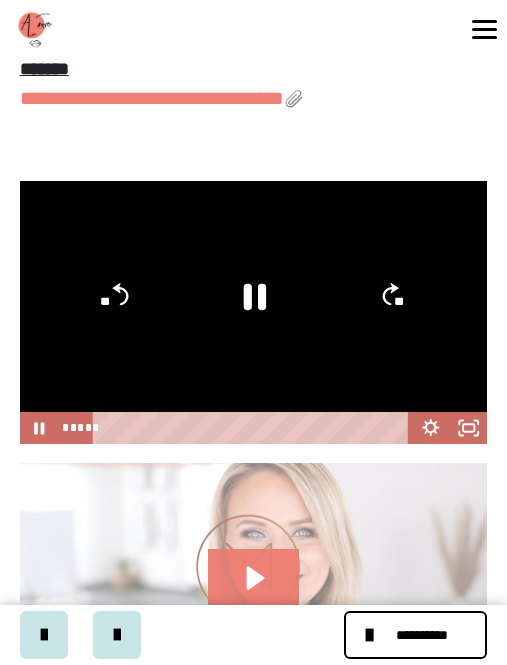 click on "**" 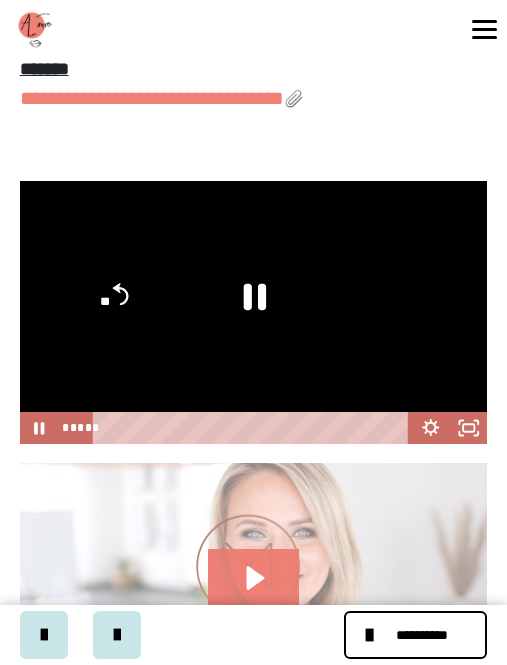 click on "**" 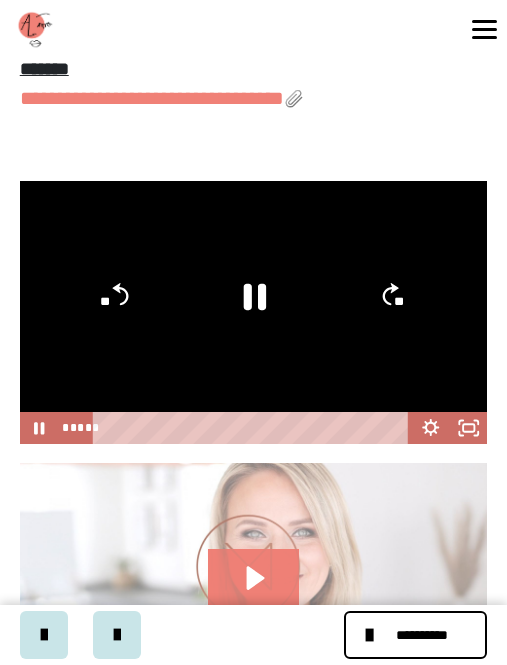 click on "**" 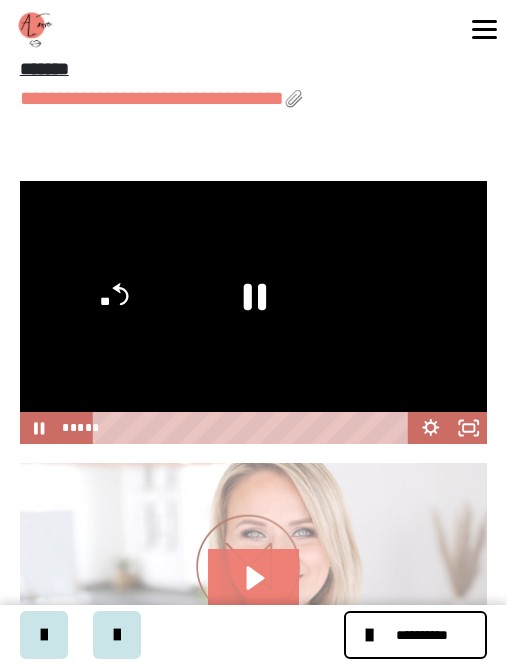 click on "**" 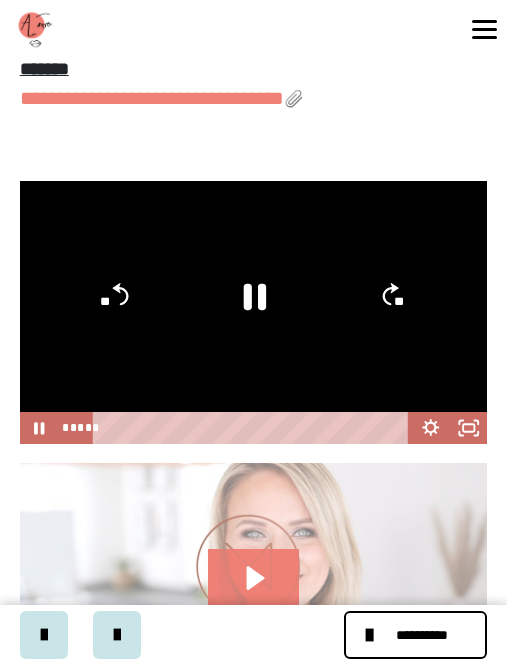 click on "**" 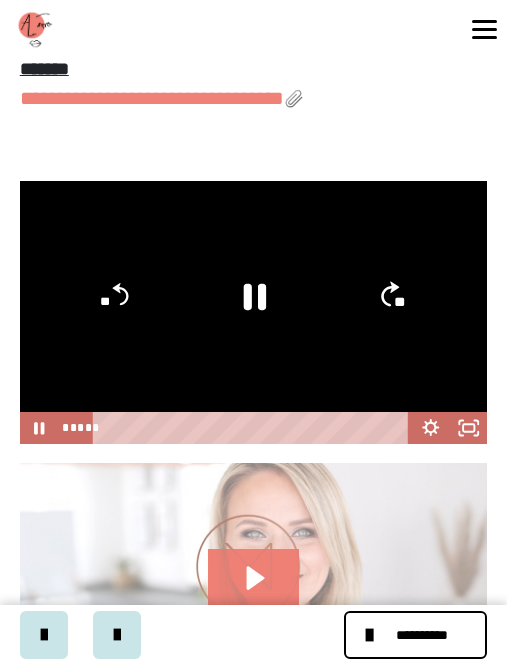 click on "**" 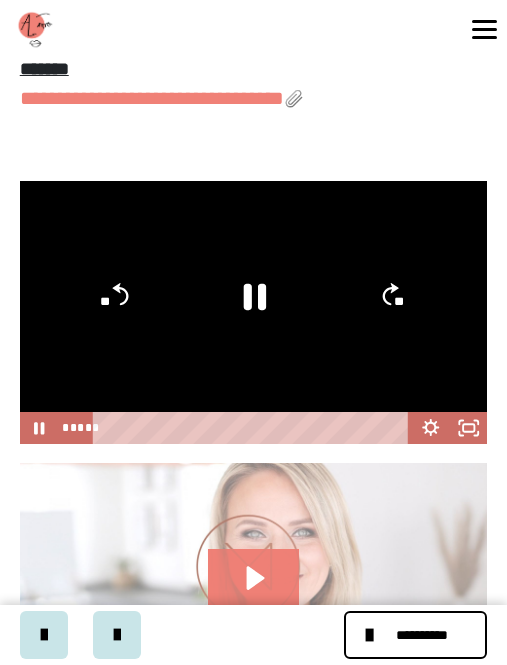 click on "**" 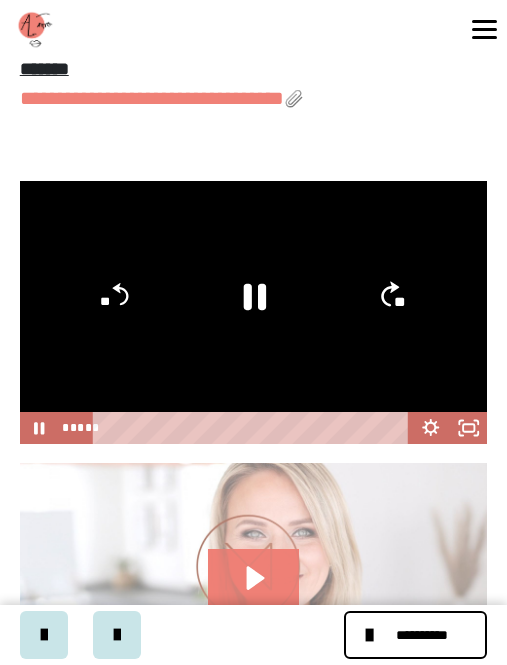 click on "**" 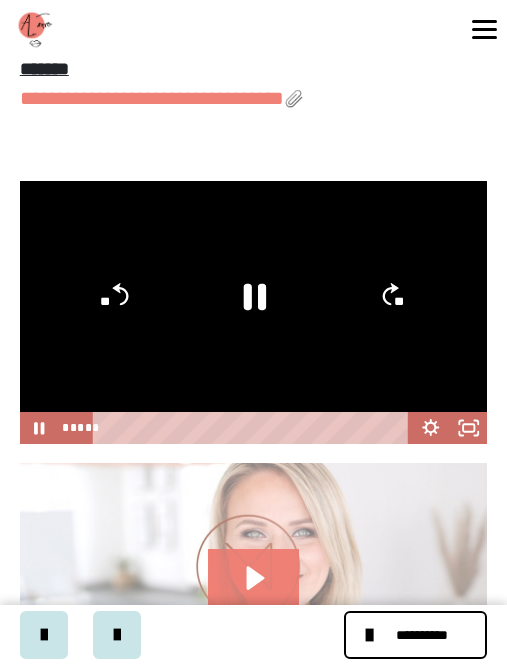 click at bounding box center [254, 312] 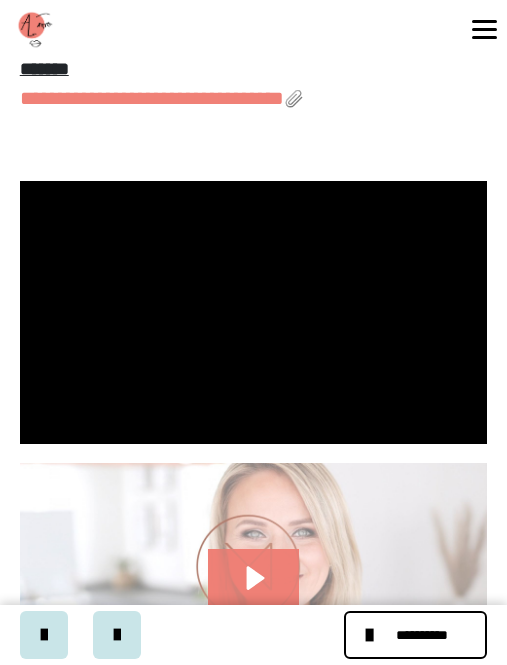 click at bounding box center [254, 312] 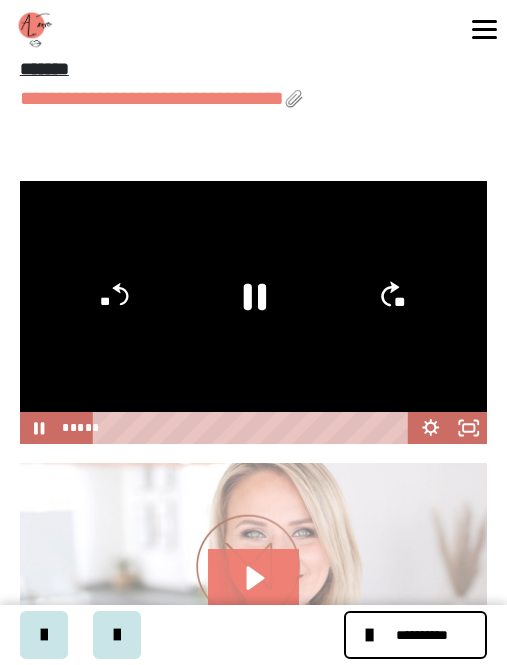click on "**" 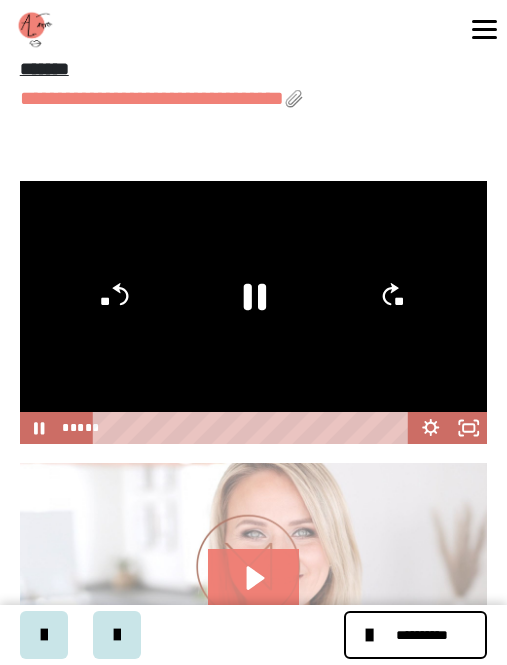 click on "**" 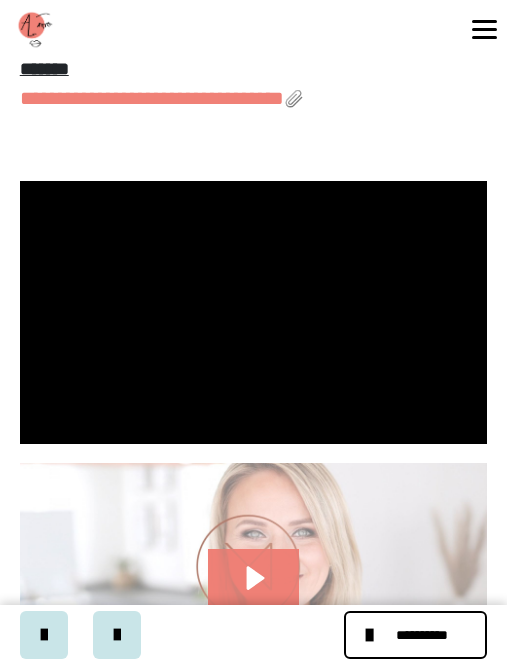 click at bounding box center (254, 312) 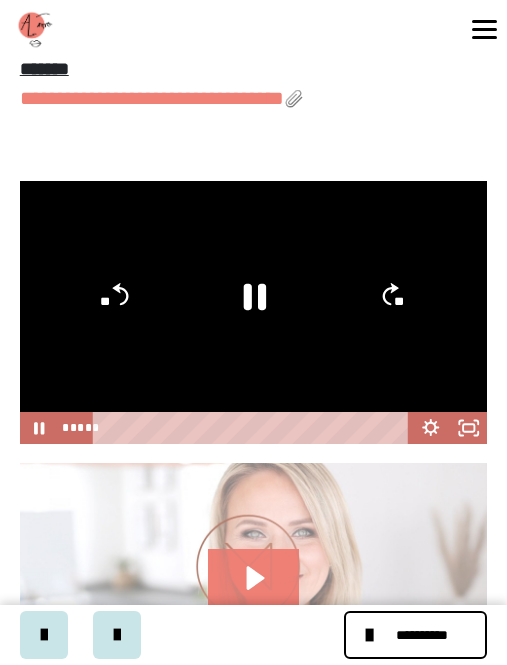 click at bounding box center (254, 312) 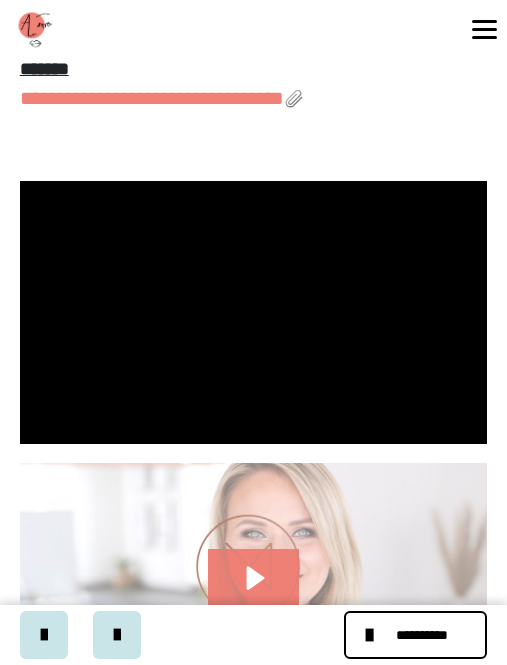 click at bounding box center [254, 312] 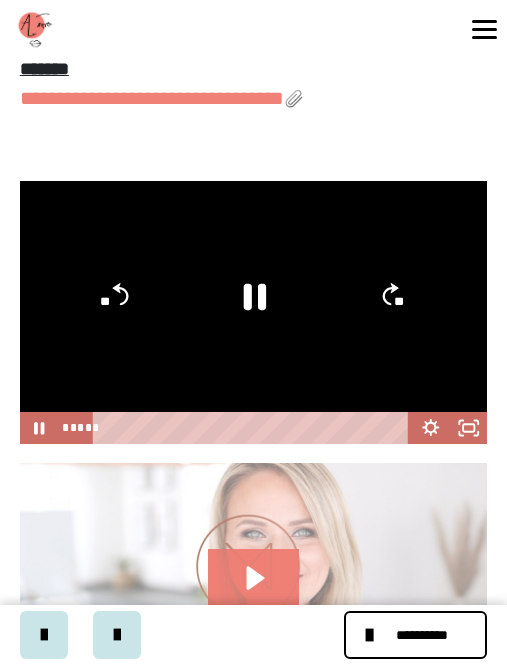 click at bounding box center (254, 312) 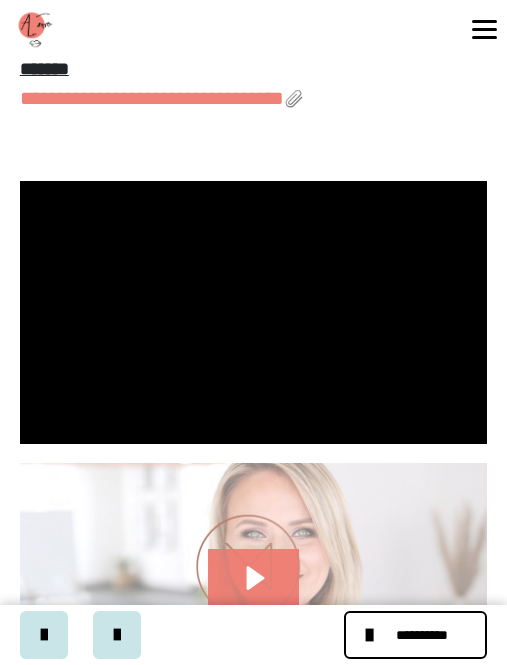 click at bounding box center [254, 312] 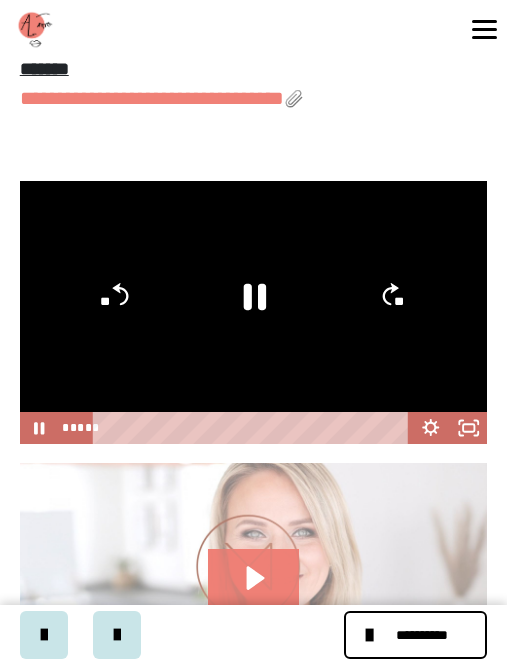 click on "**" 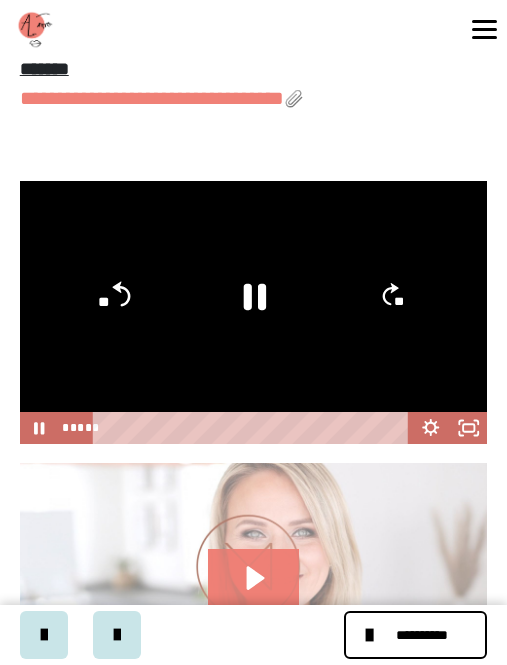 click on "**" 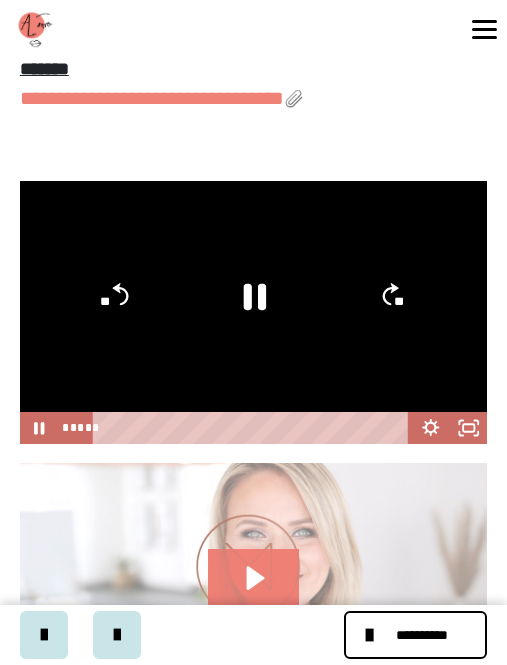click on "**" 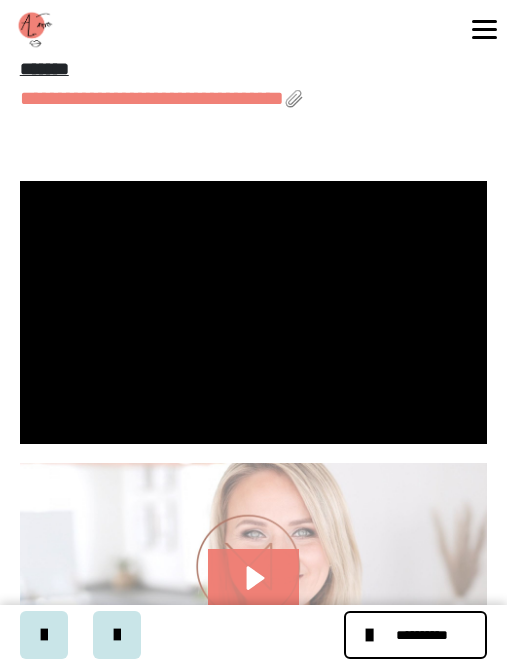 click at bounding box center (254, 312) 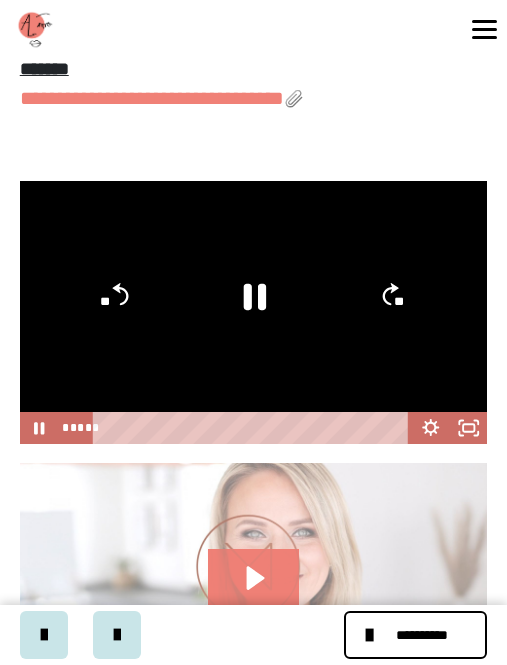 click 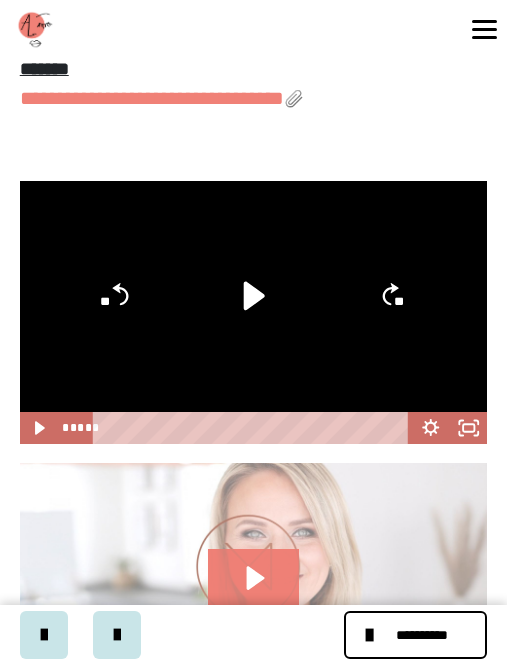 click 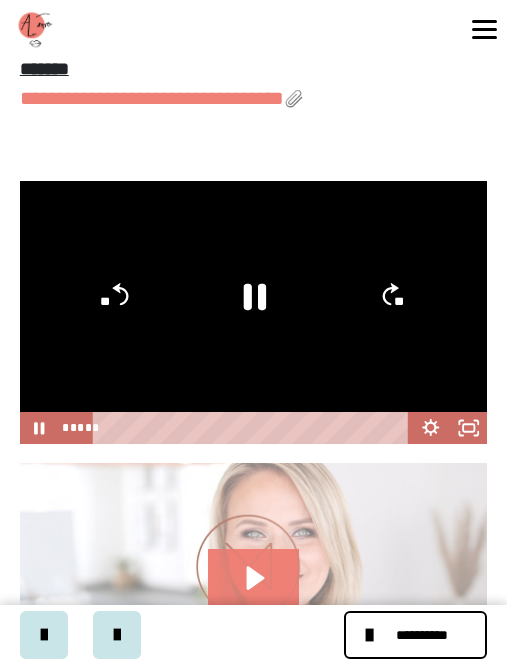 click 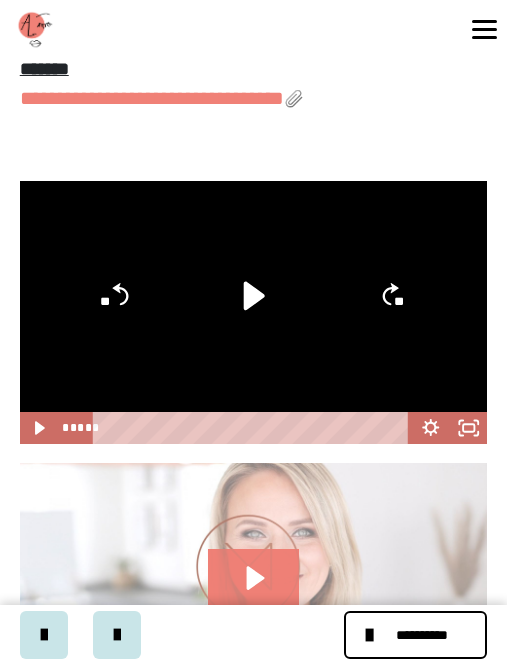 click 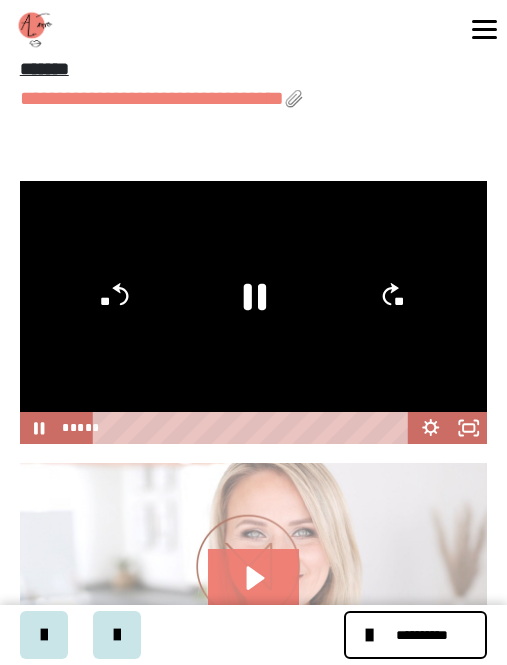 click 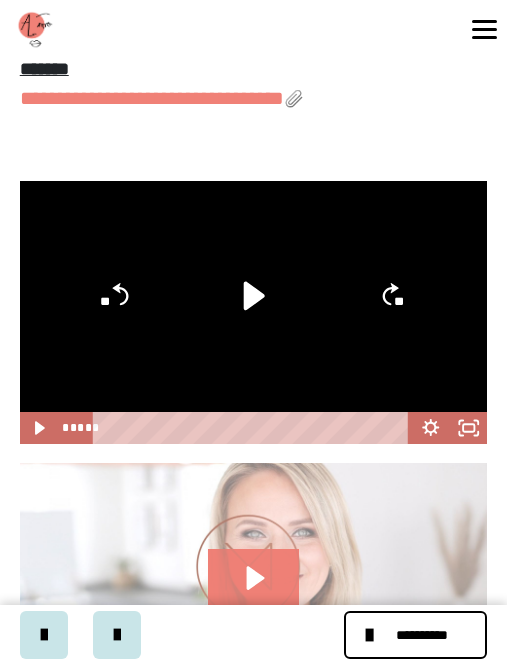click 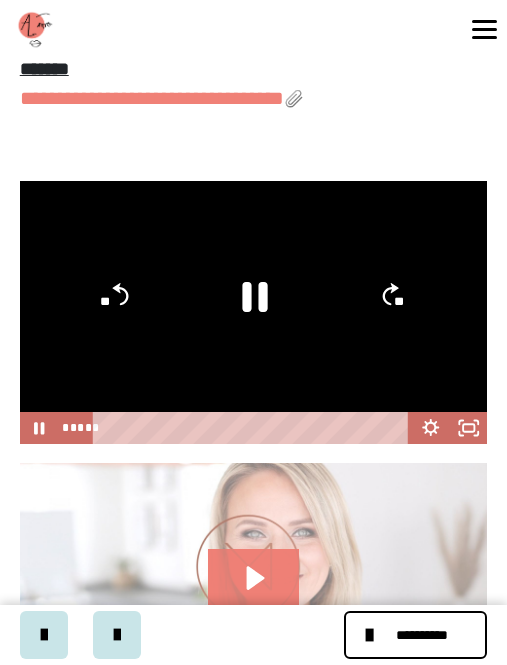 click 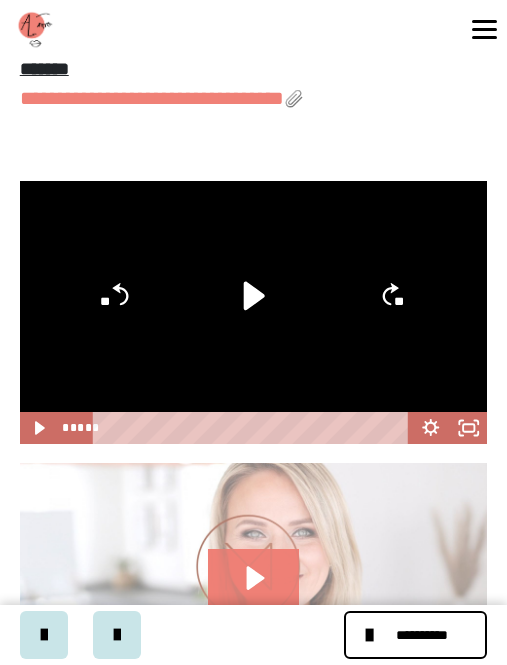 click on "**" 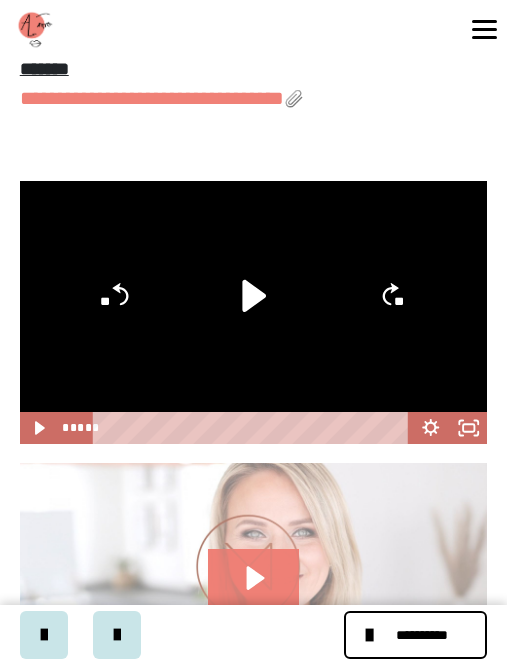 click 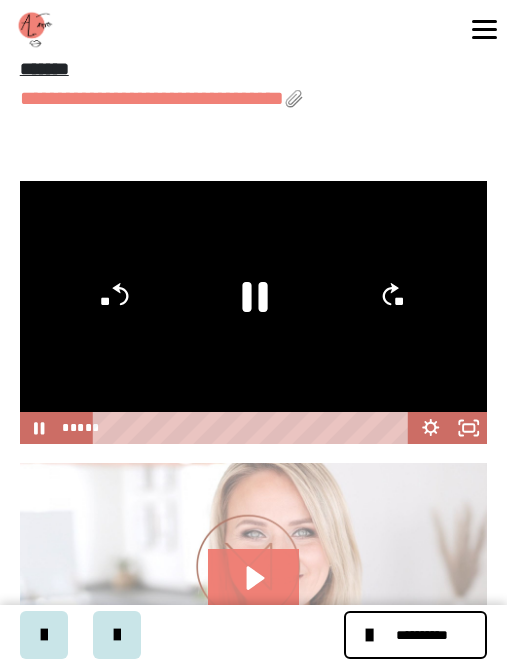 click 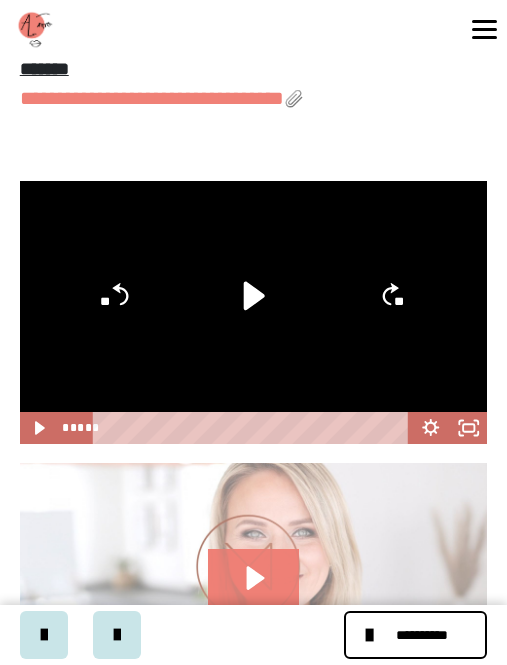 click 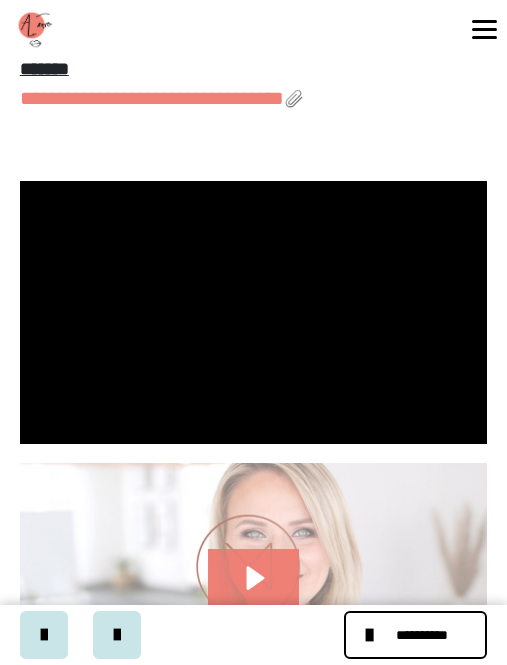 click at bounding box center [254, 312] 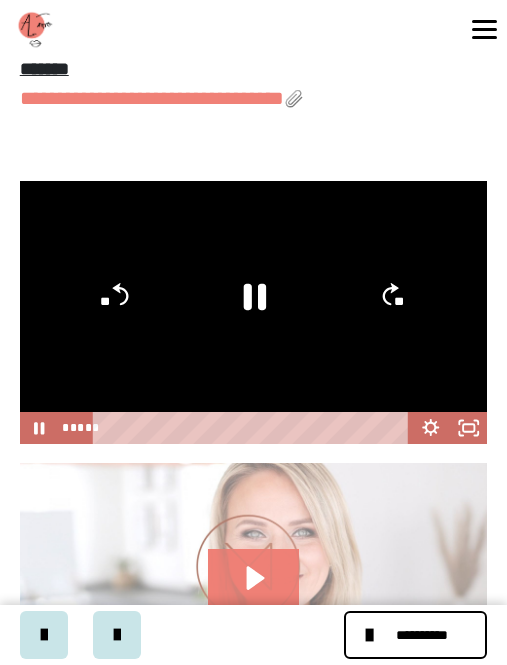 click 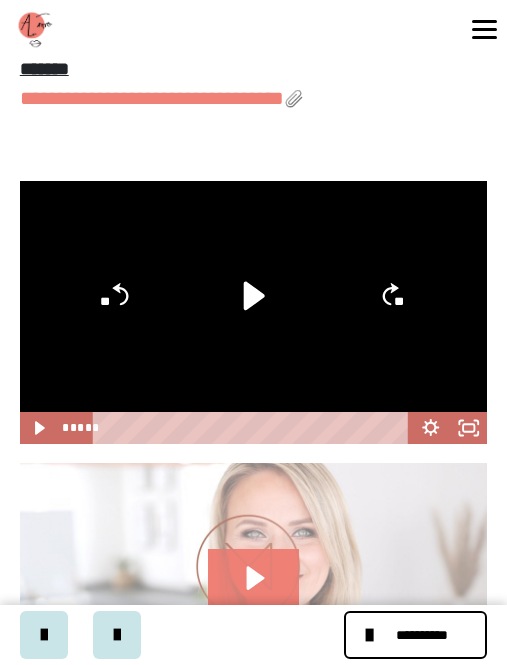 click at bounding box center (254, 312) 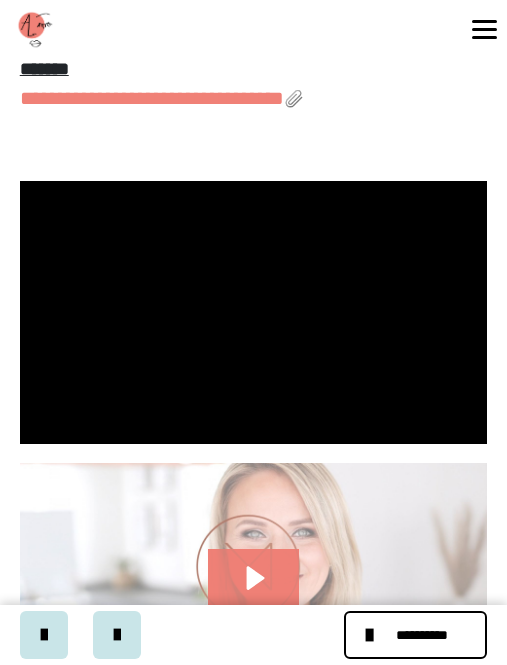 click at bounding box center (254, 312) 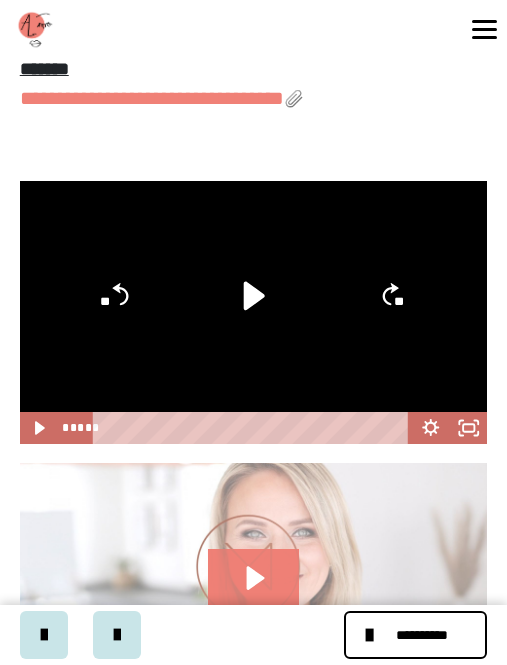 click 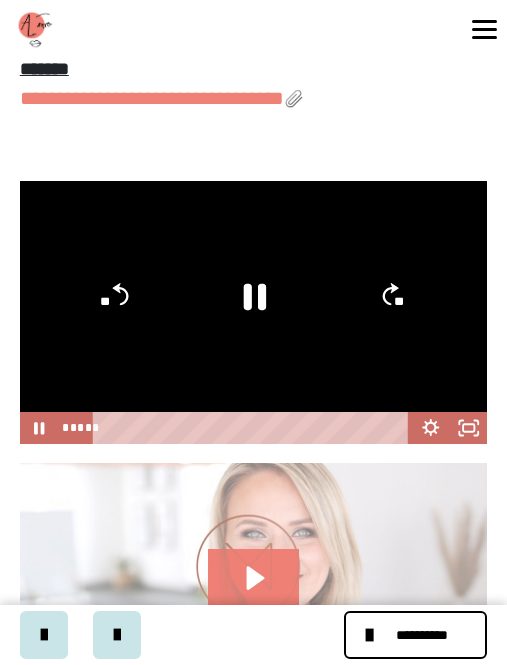click 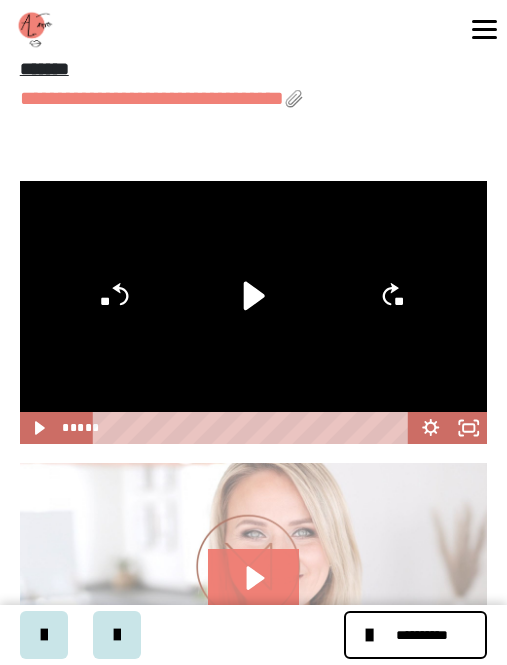 click 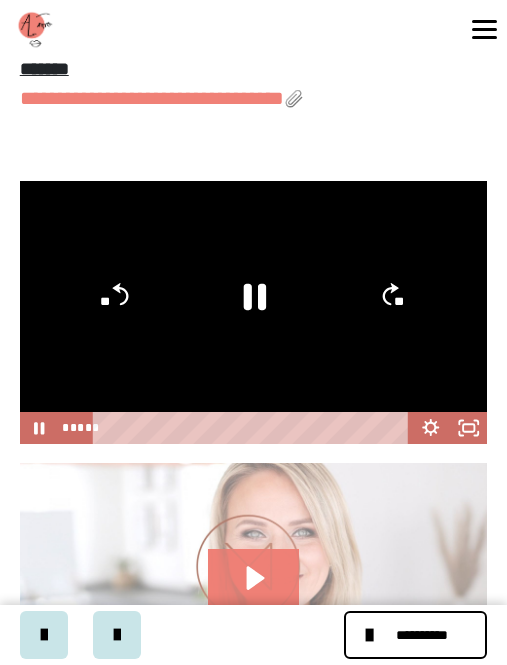 click 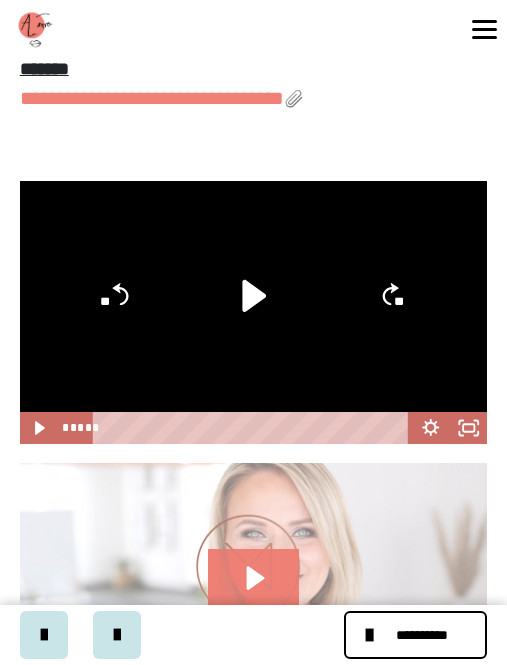 click 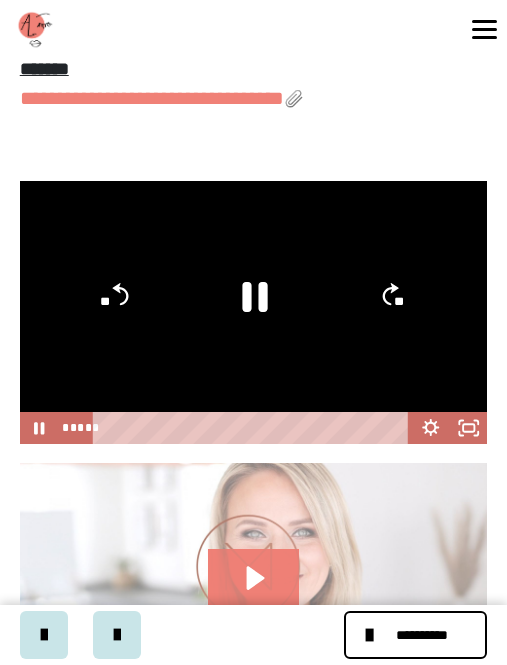 click 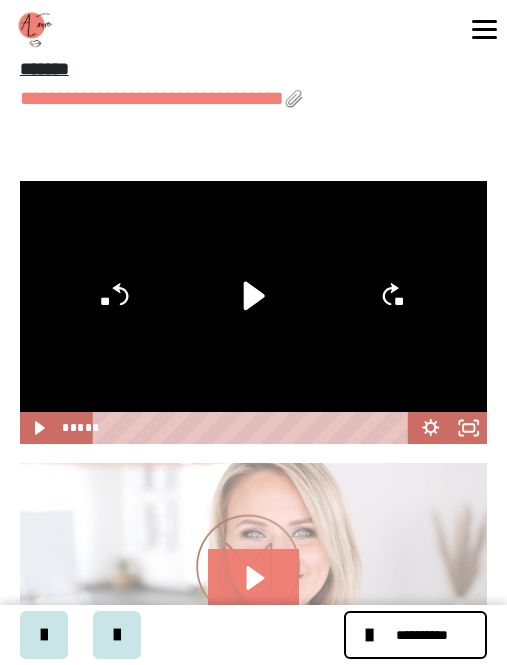 click 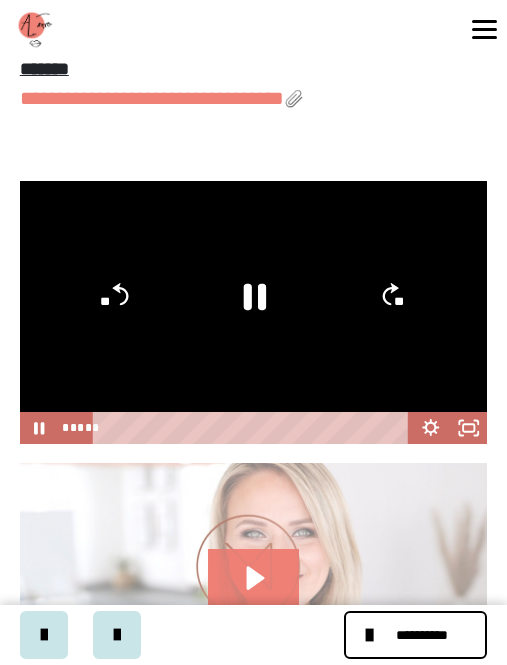 click 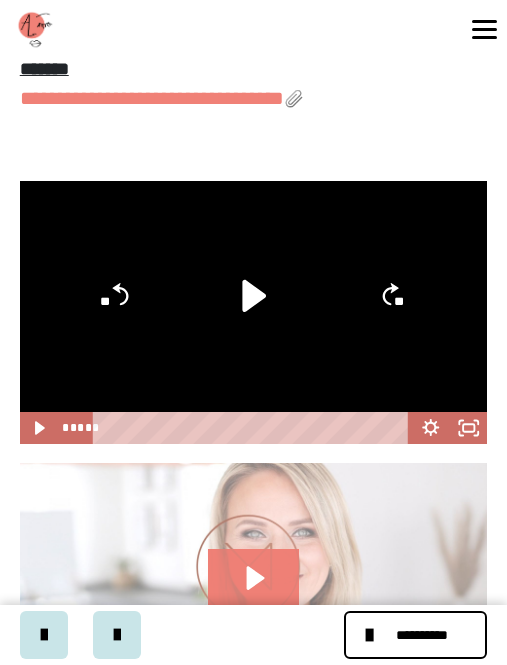 click 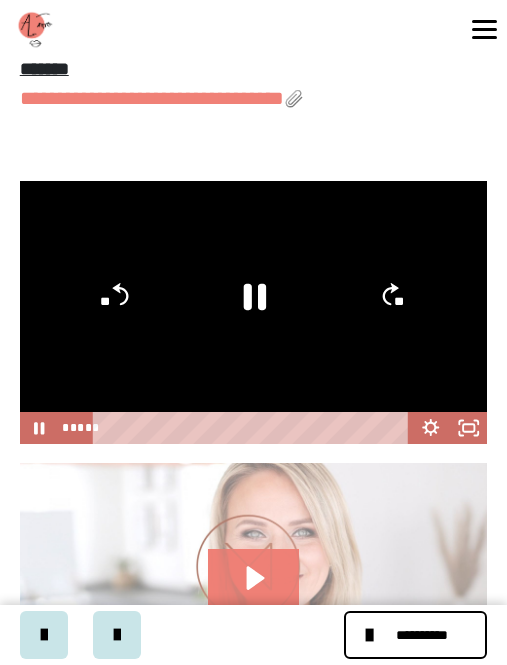 click 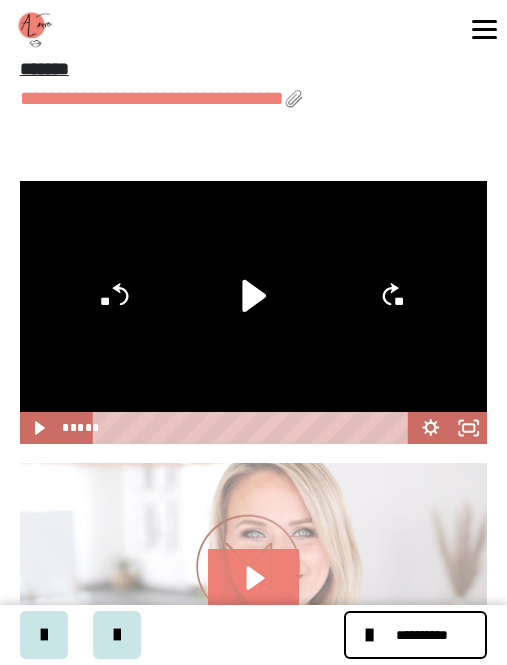 click 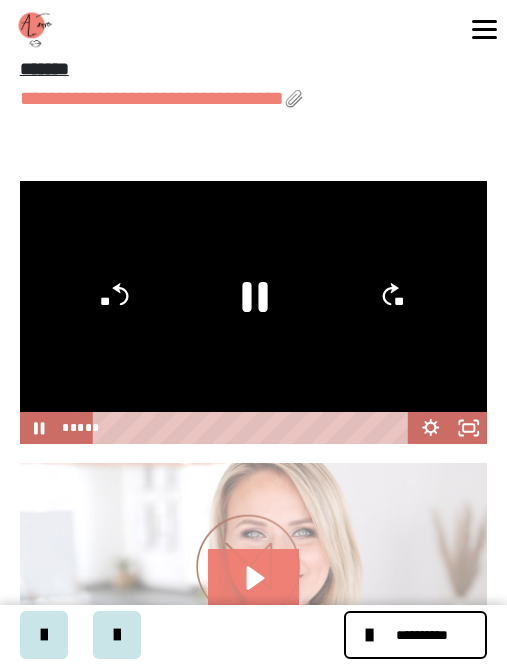 click 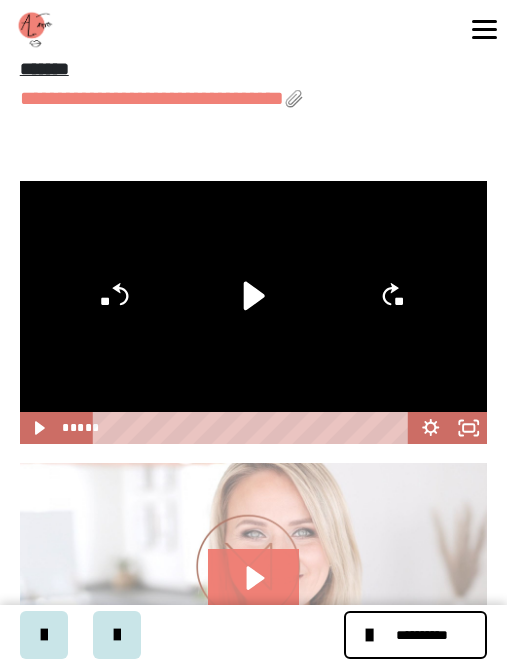 click 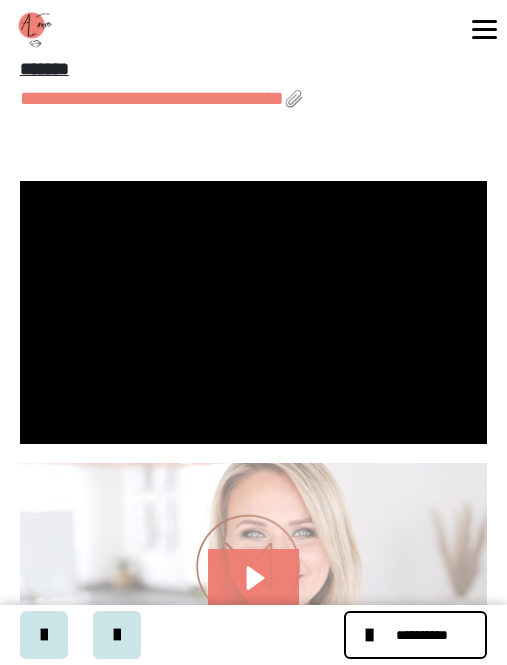 click at bounding box center (254, 312) 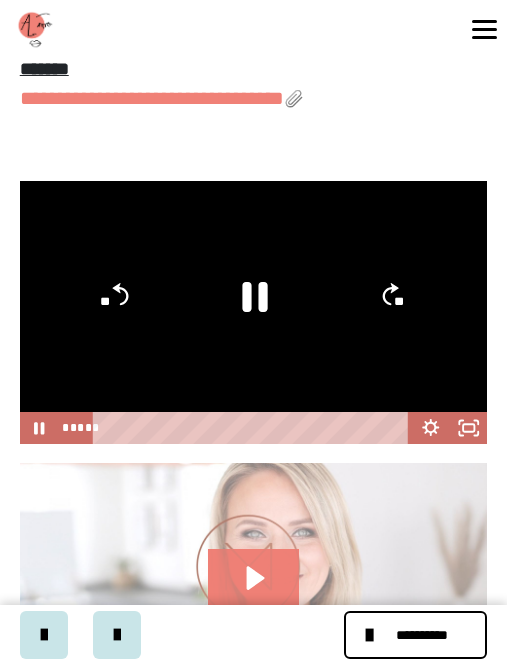 click 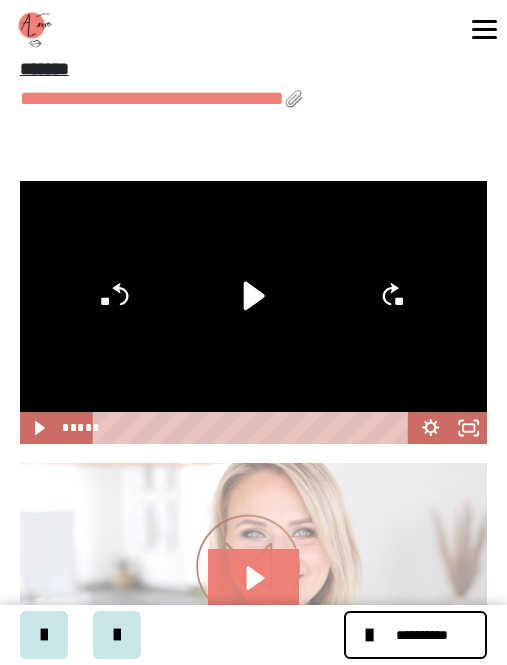 click 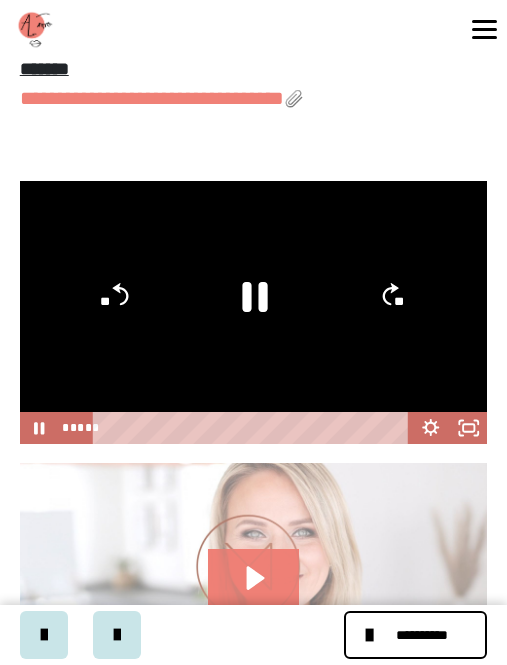 click 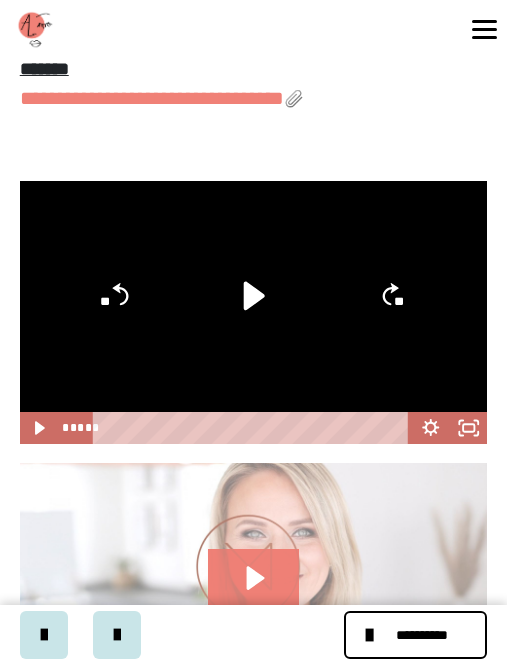 click 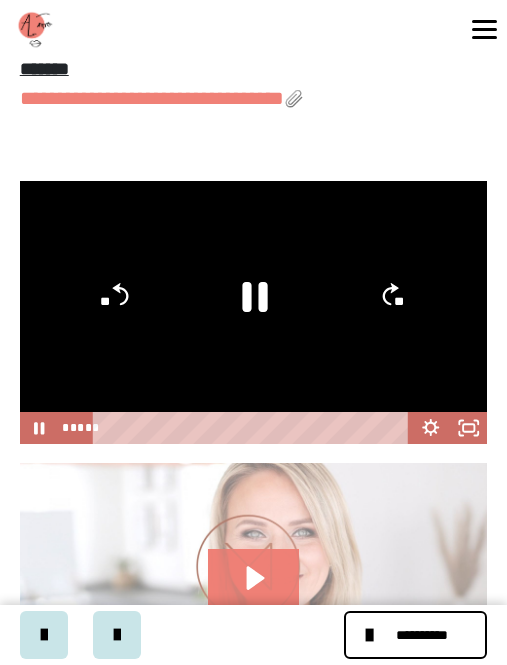 click 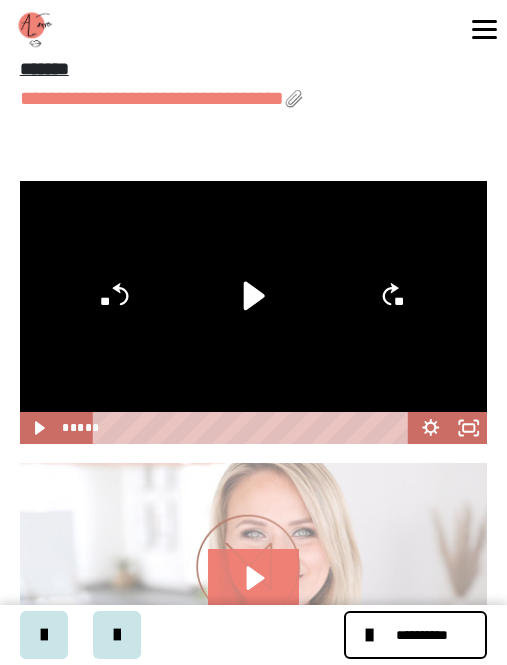click 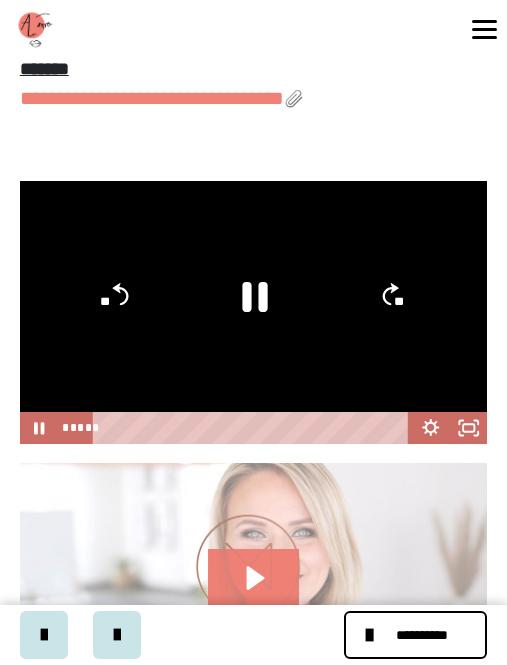 click 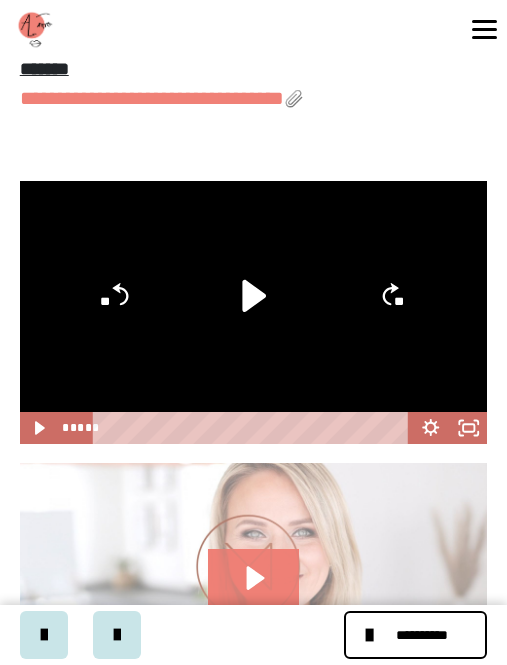 click 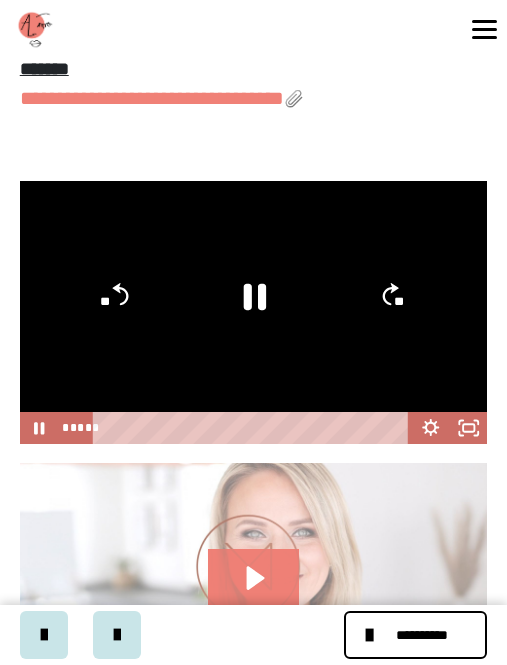 click 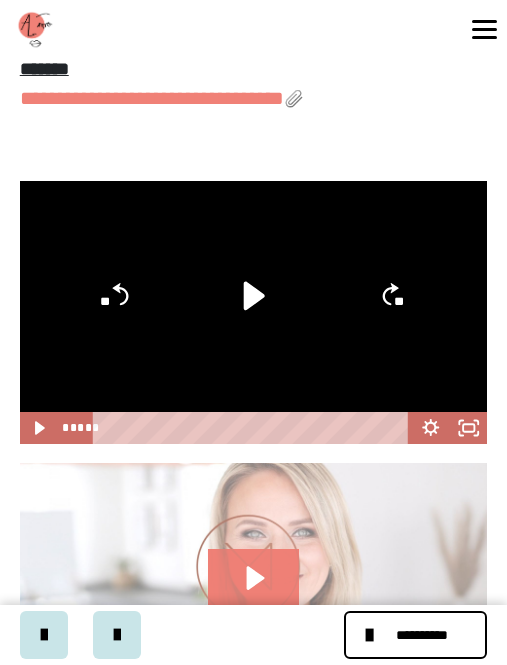 click 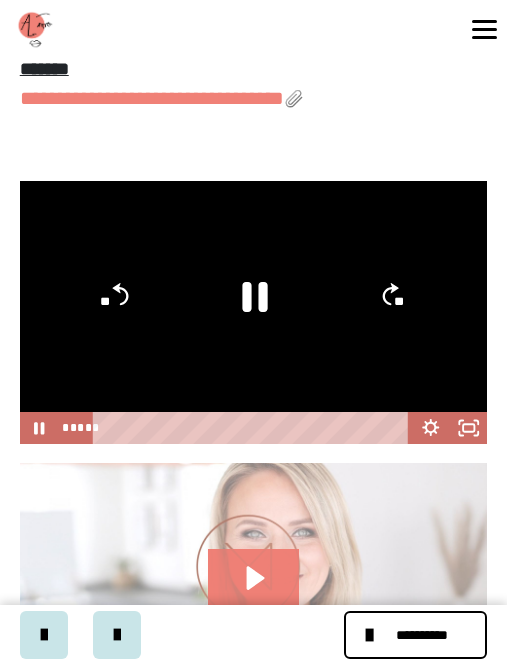 click 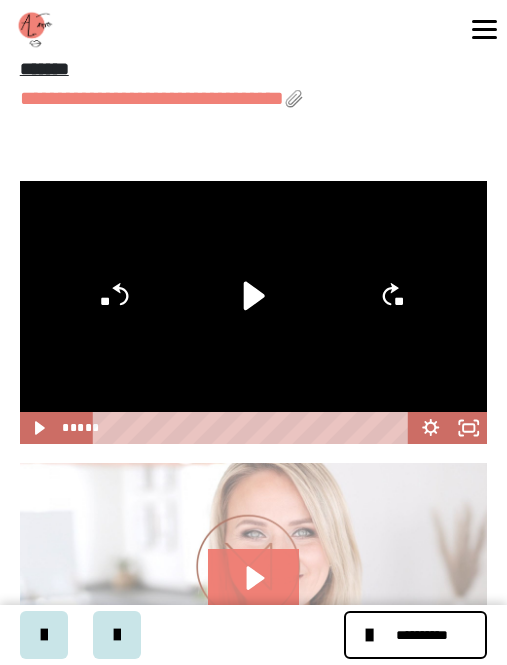 click 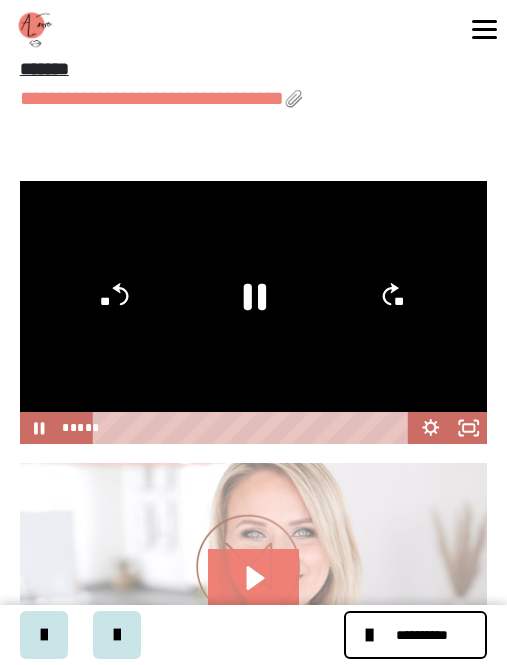 click 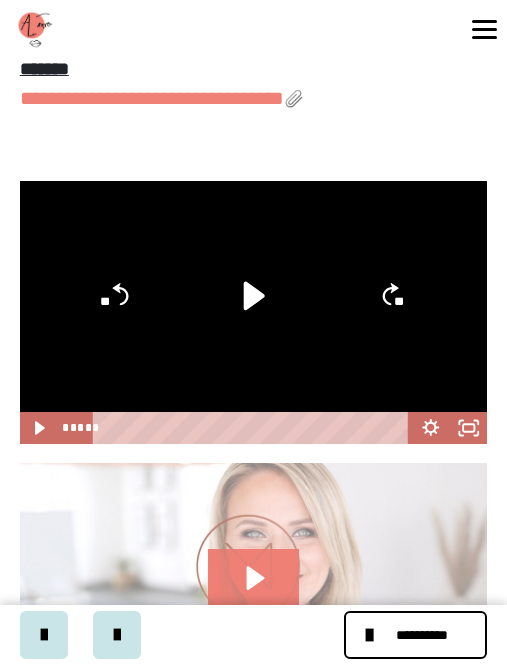 click 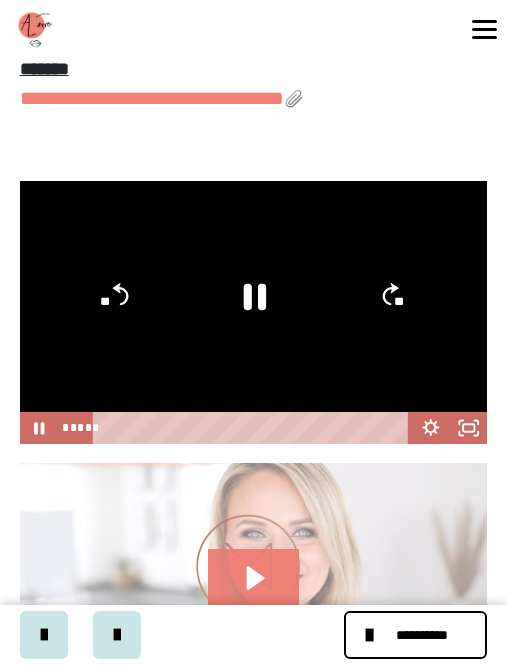 click 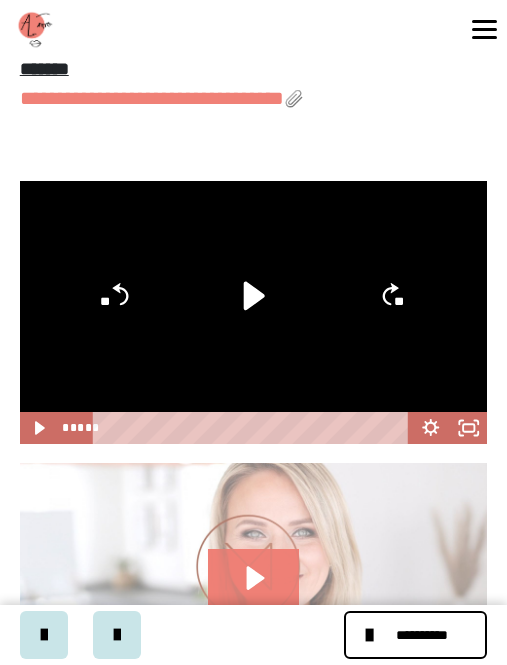click 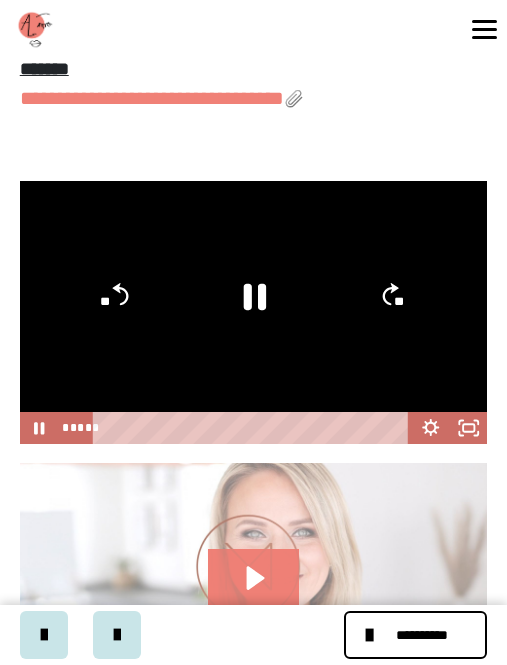 click 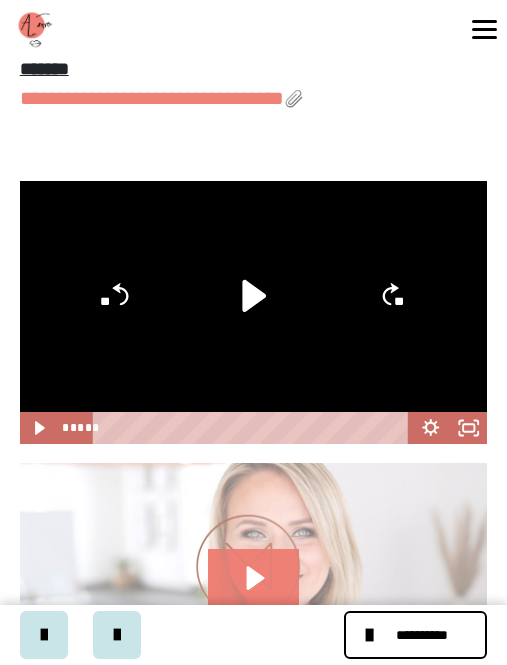 click 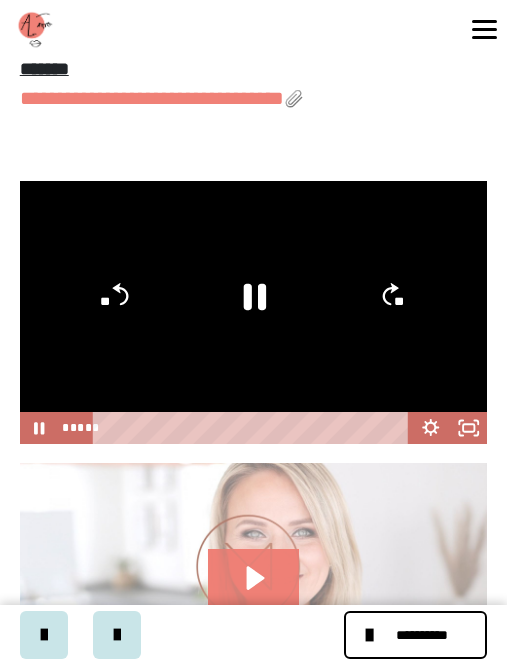 click at bounding box center [254, 312] 